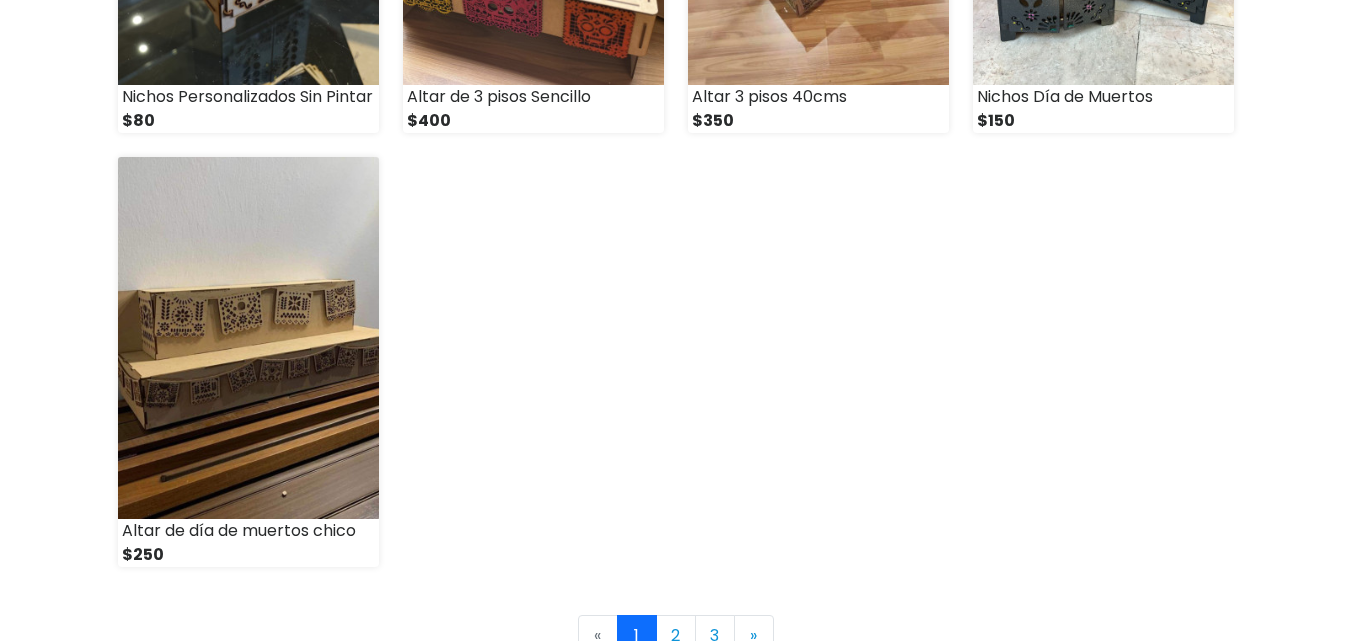 scroll, scrollTop: 2900, scrollLeft: 0, axis: vertical 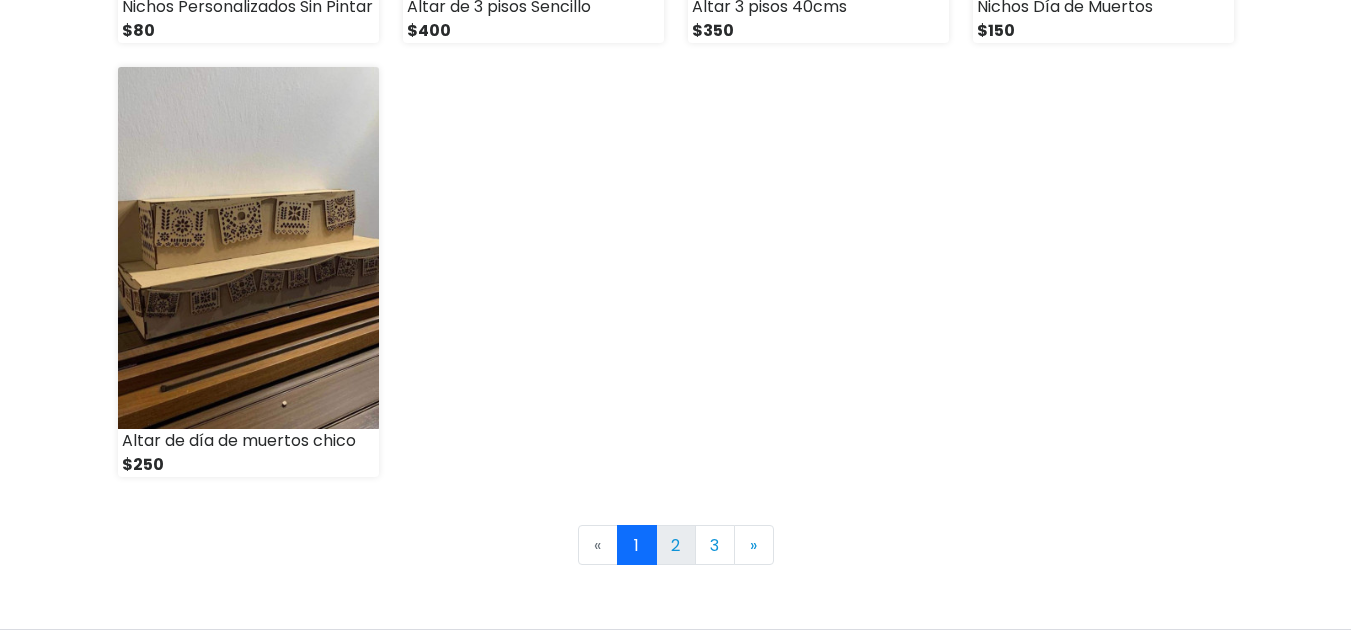 click on "2" at bounding box center (676, 545) 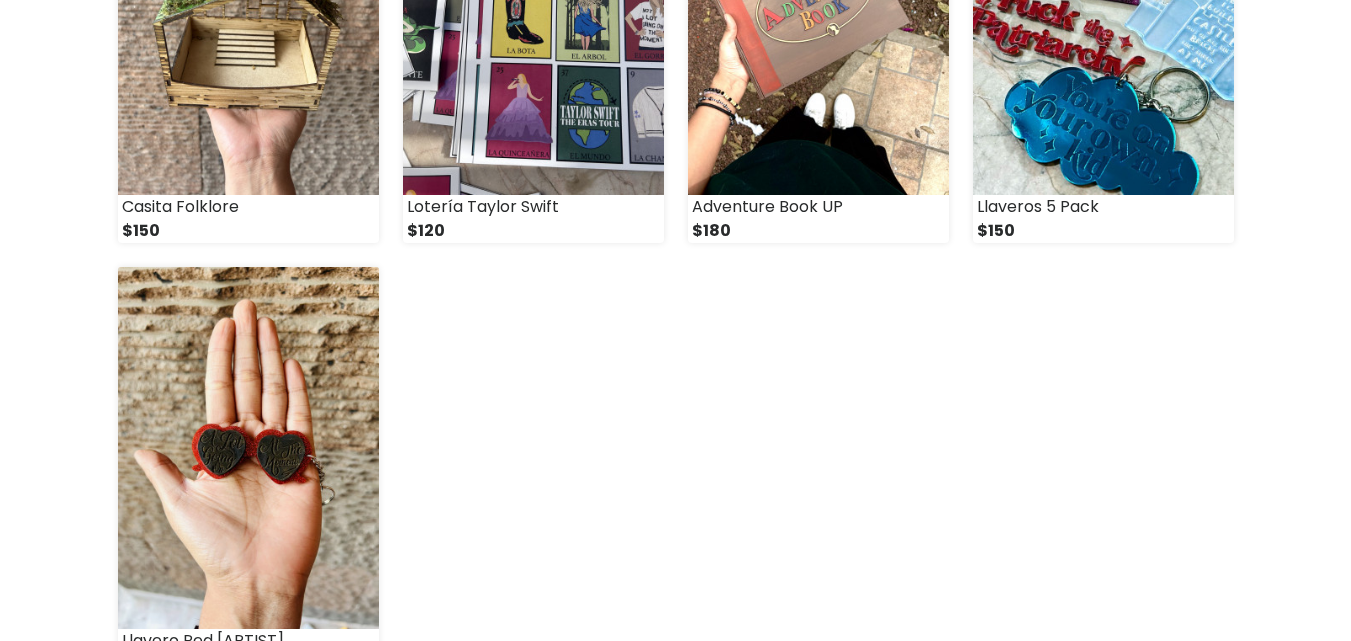 scroll, scrollTop: 3170, scrollLeft: 0, axis: vertical 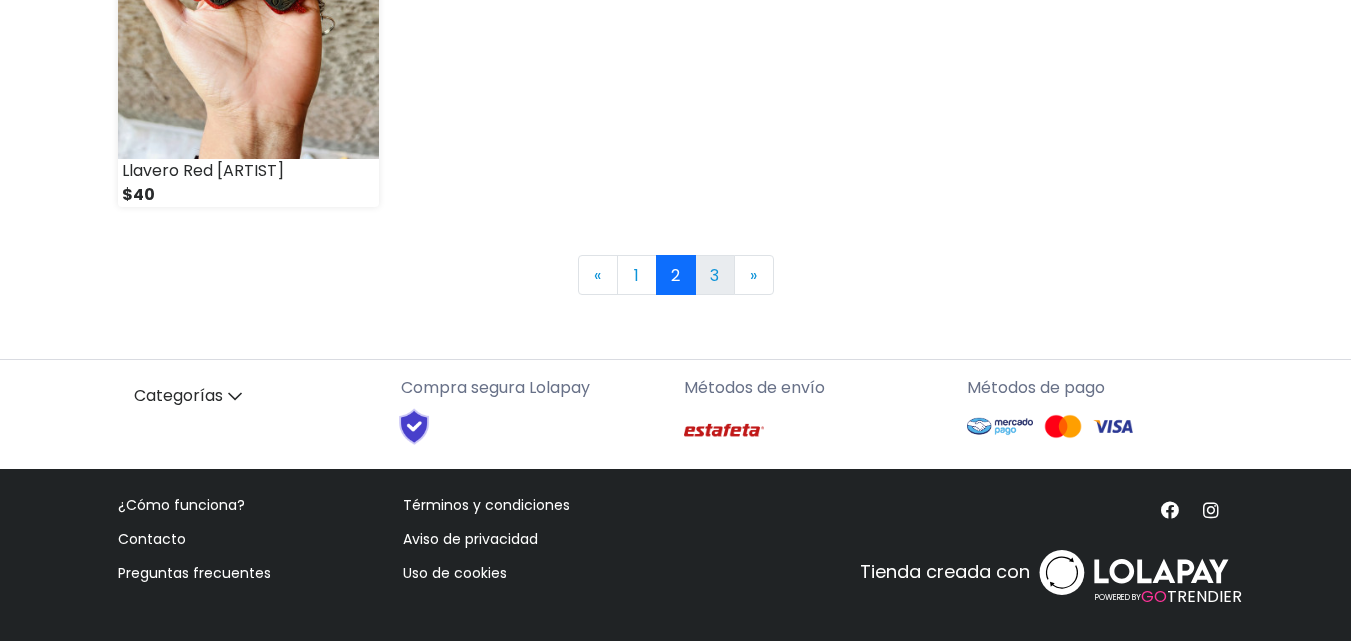 click on "3" at bounding box center (715, 275) 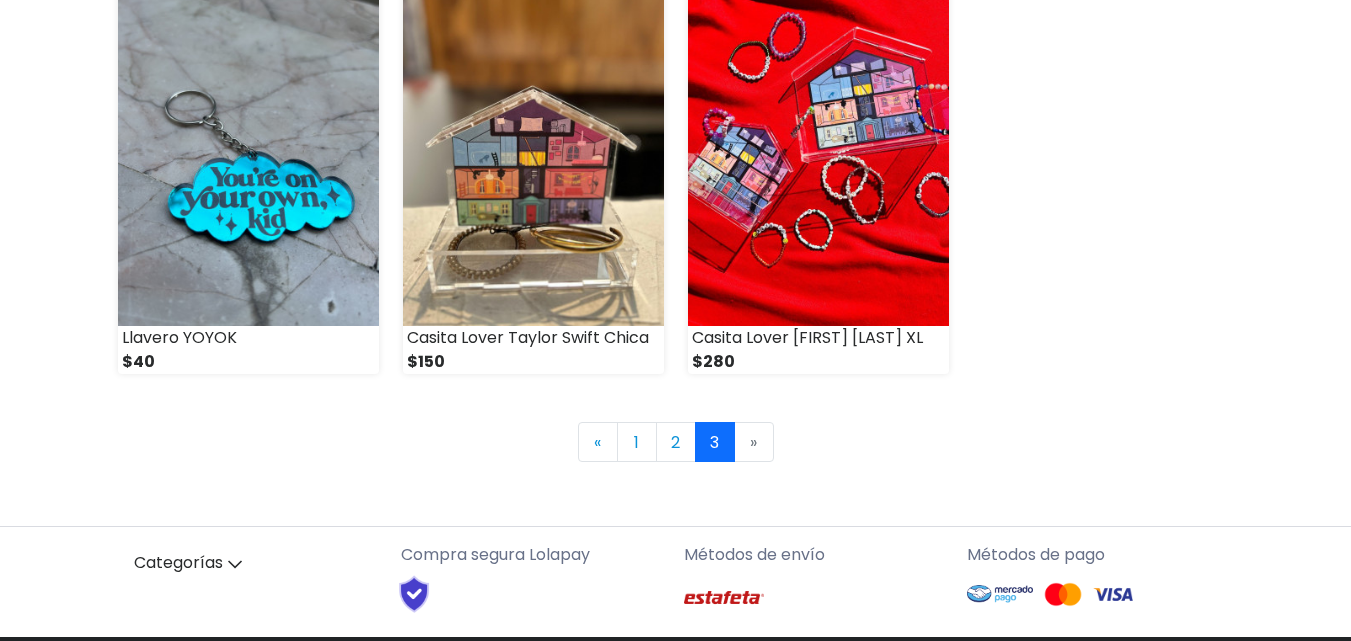 scroll, scrollTop: 400, scrollLeft: 0, axis: vertical 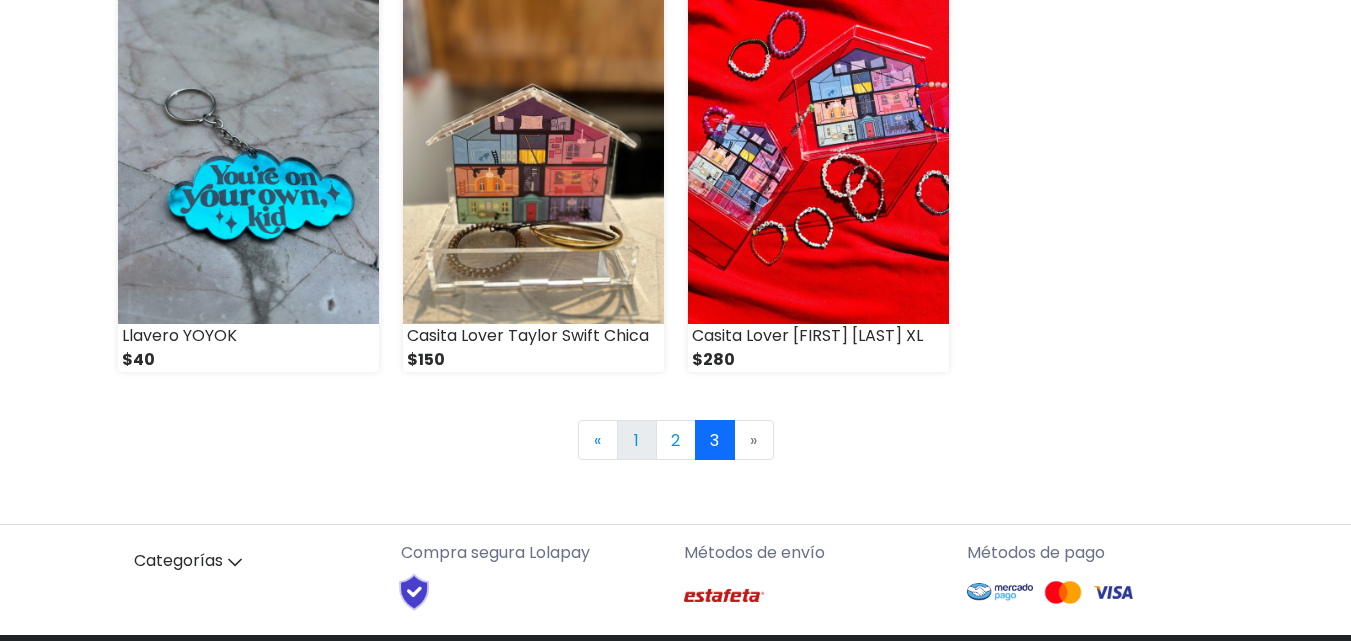 click on "1" at bounding box center (637, 440) 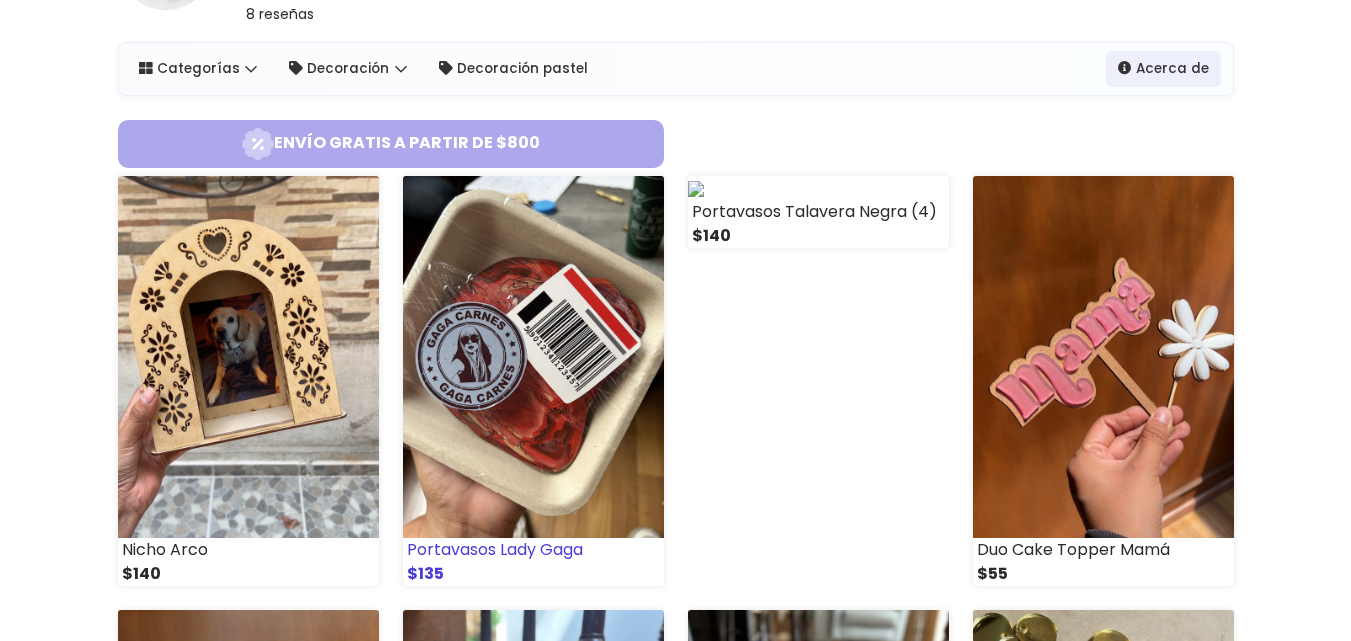 scroll, scrollTop: 200, scrollLeft: 0, axis: vertical 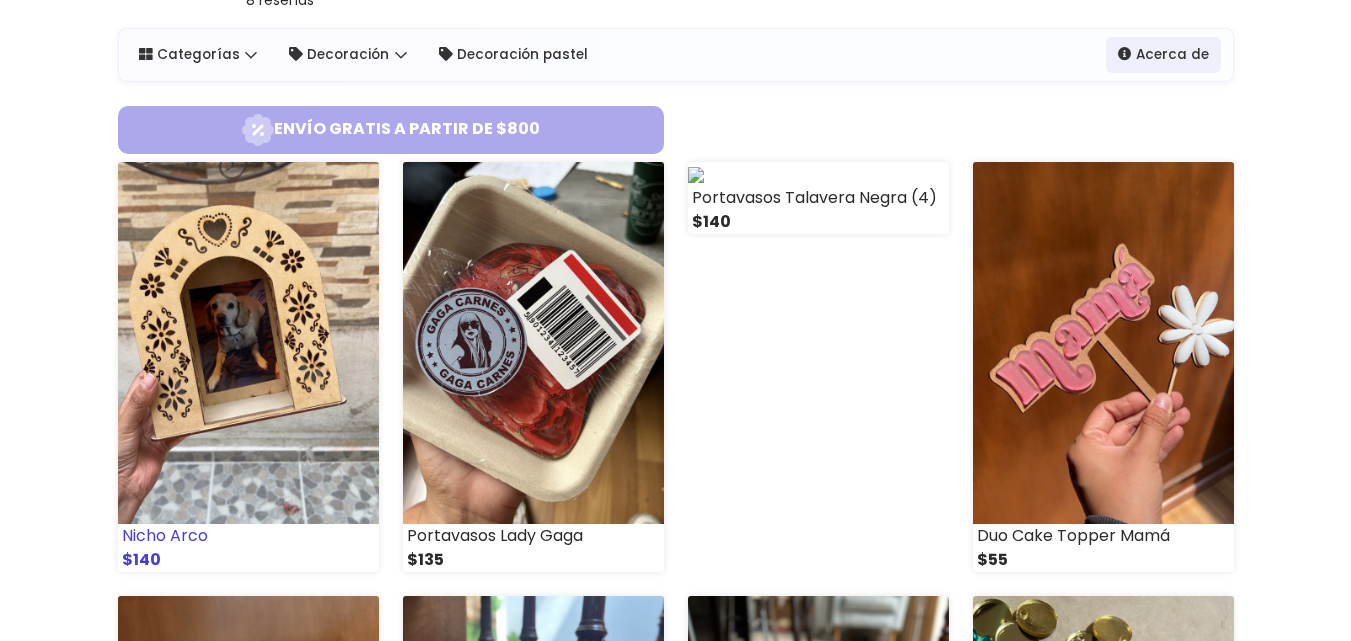 click at bounding box center [248, 343] 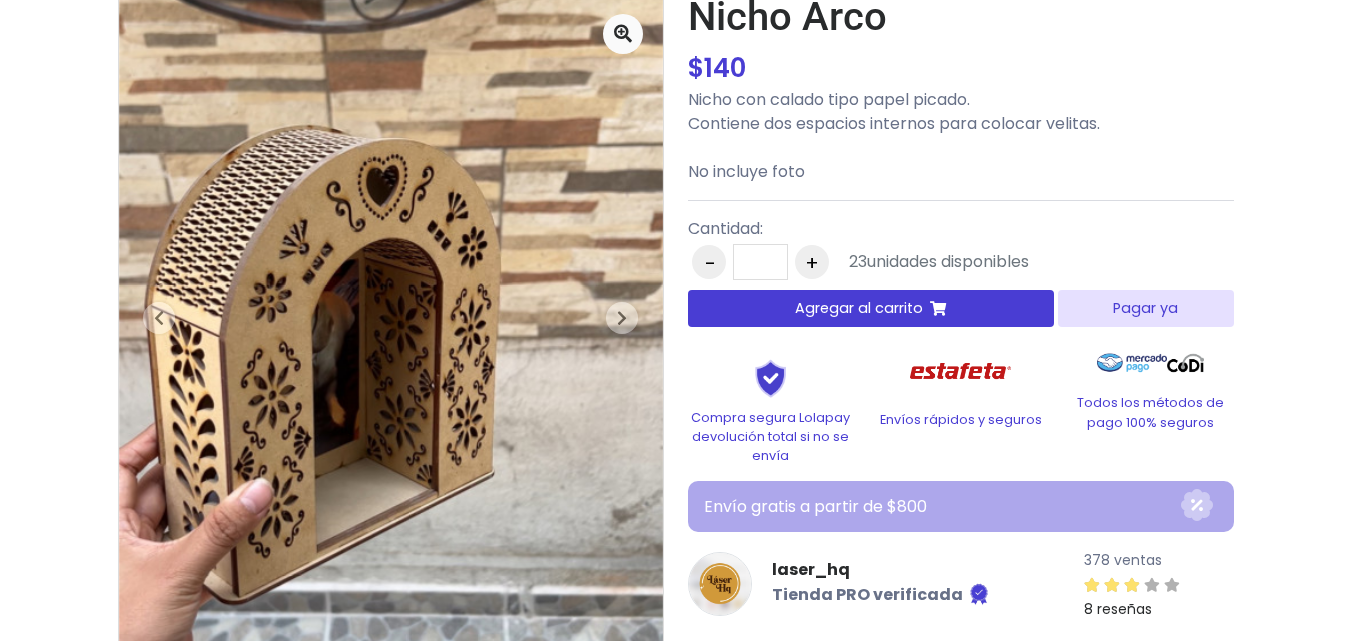scroll, scrollTop: 126, scrollLeft: 0, axis: vertical 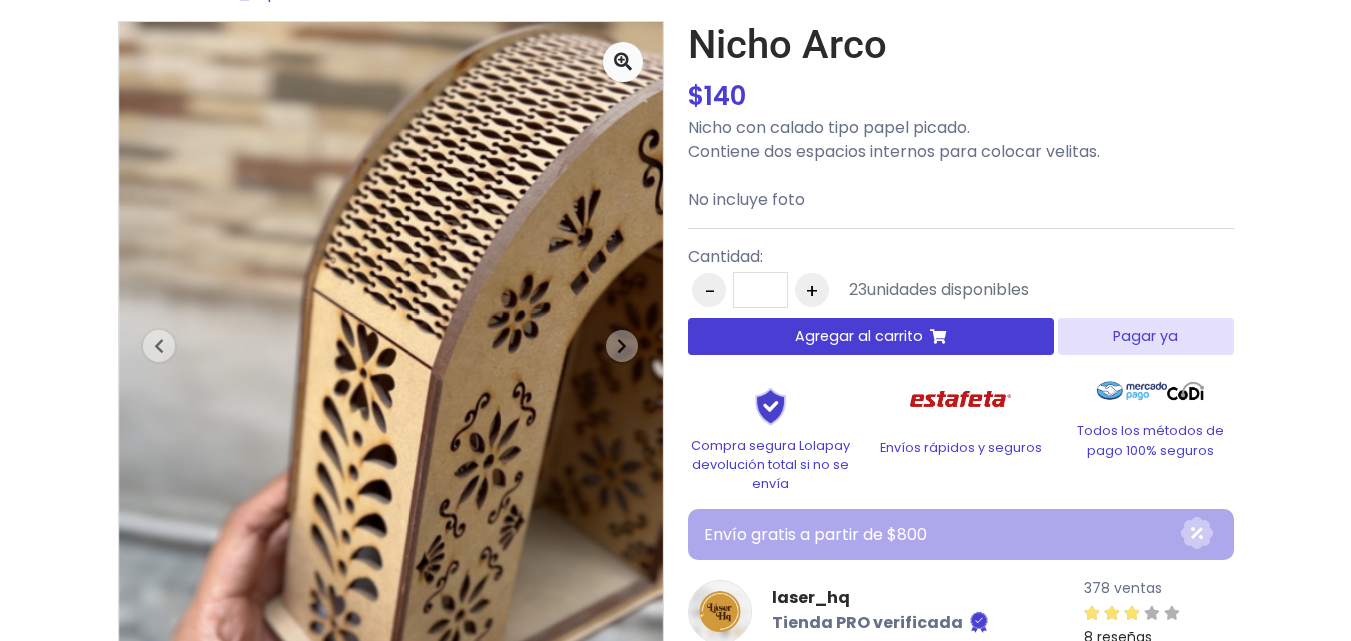 click on "Agregar al carrito" at bounding box center [859, 336] 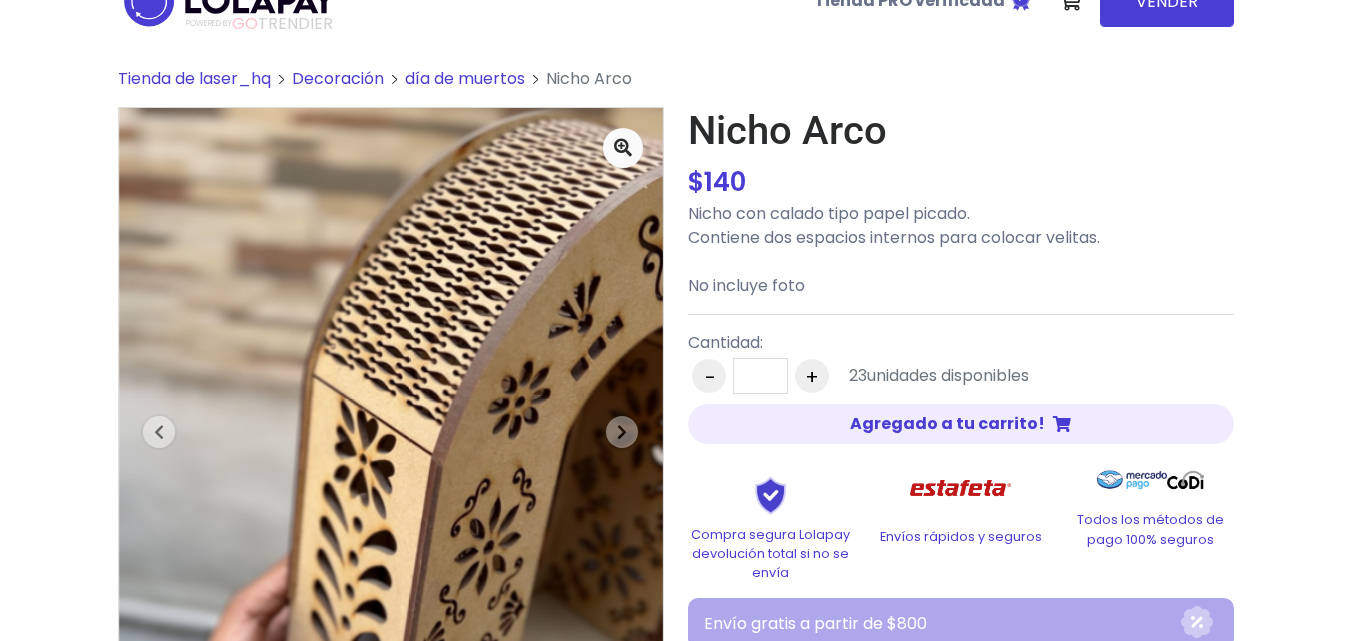 scroll, scrollTop: 11, scrollLeft: 0, axis: vertical 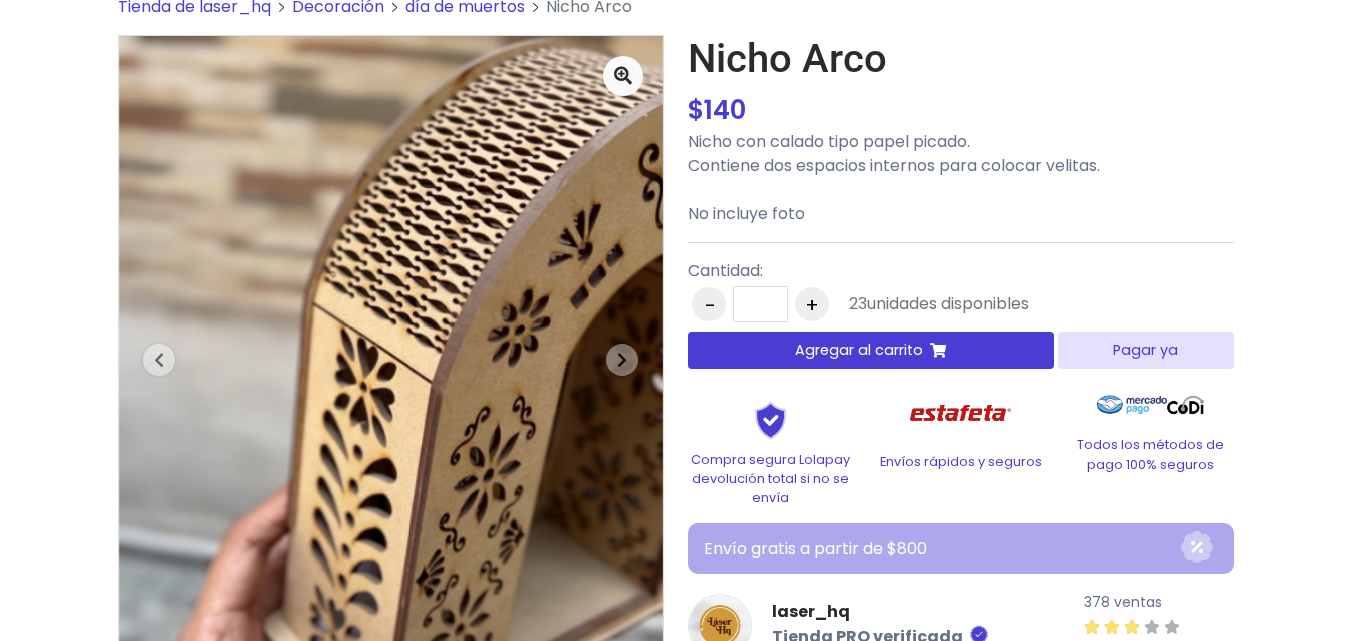 click on "Tienda de laser_hq
Decoración
Nicho Arco" at bounding box center [676, 524] 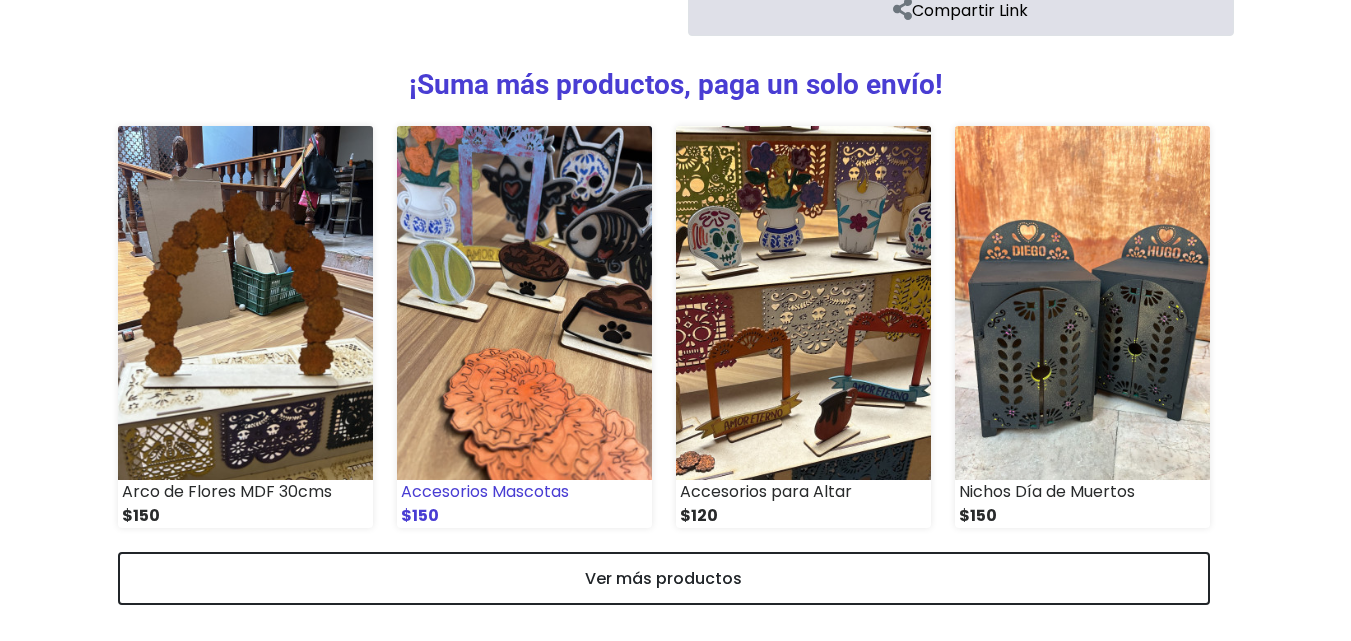 scroll, scrollTop: 926, scrollLeft: 0, axis: vertical 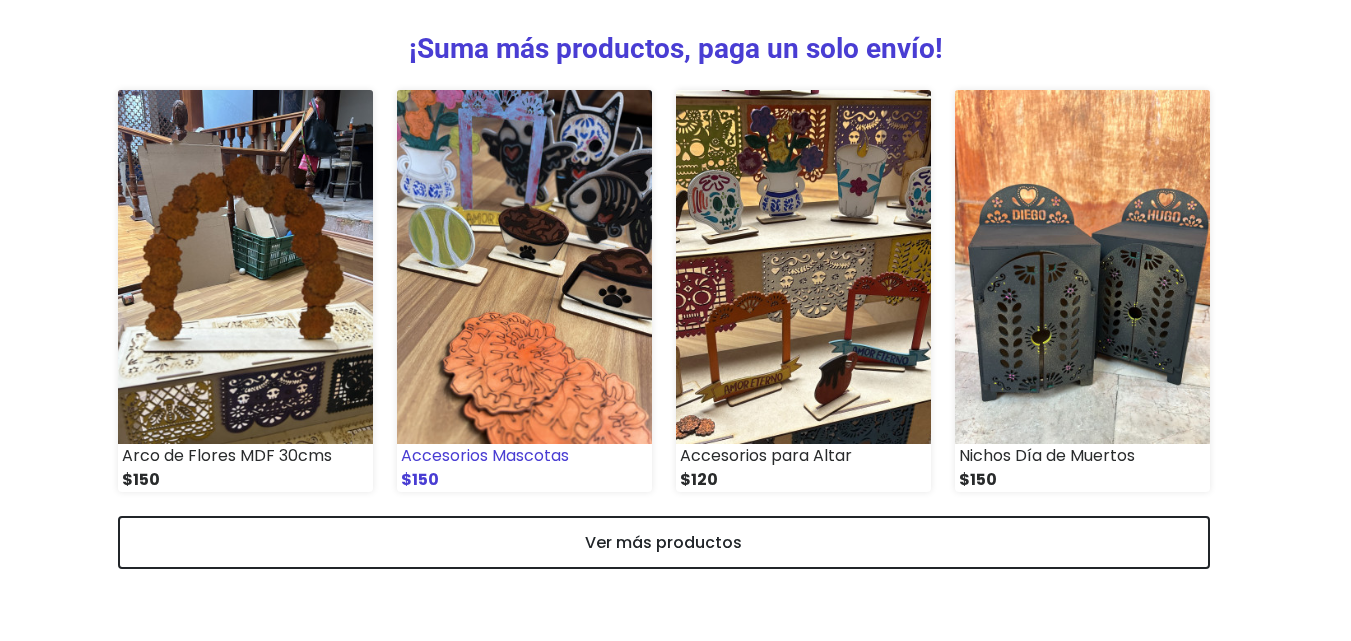 click at bounding box center (524, 267) 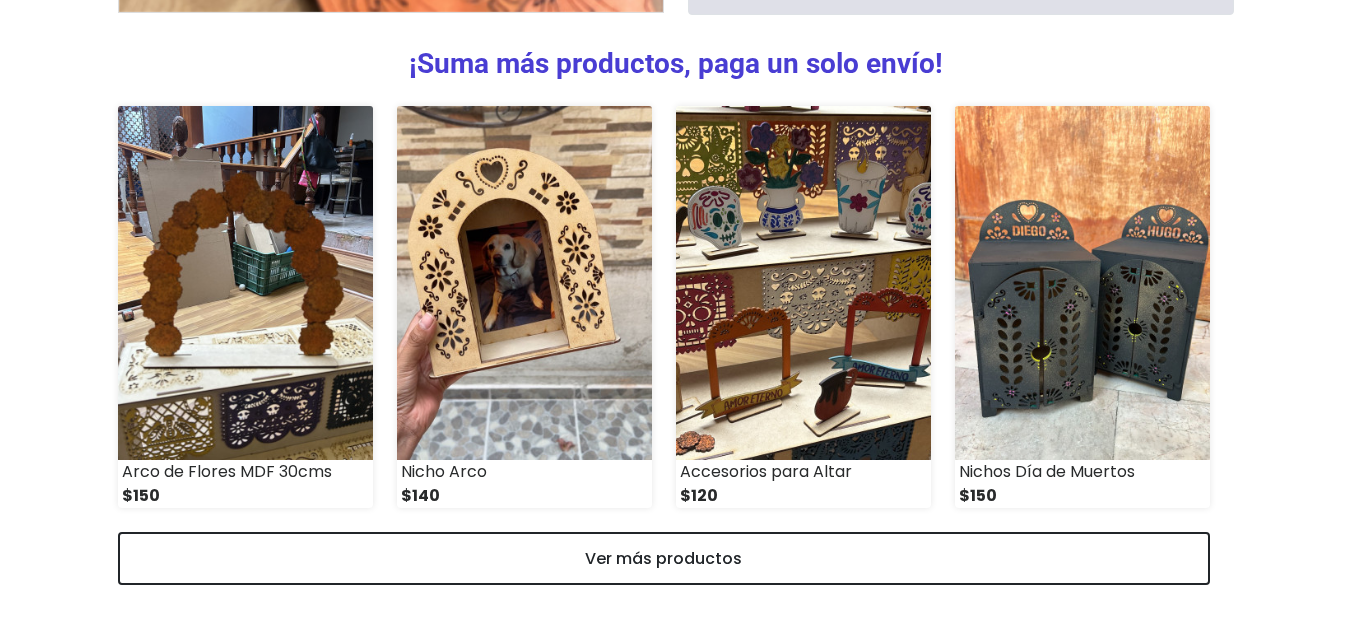 scroll, scrollTop: 879, scrollLeft: 0, axis: vertical 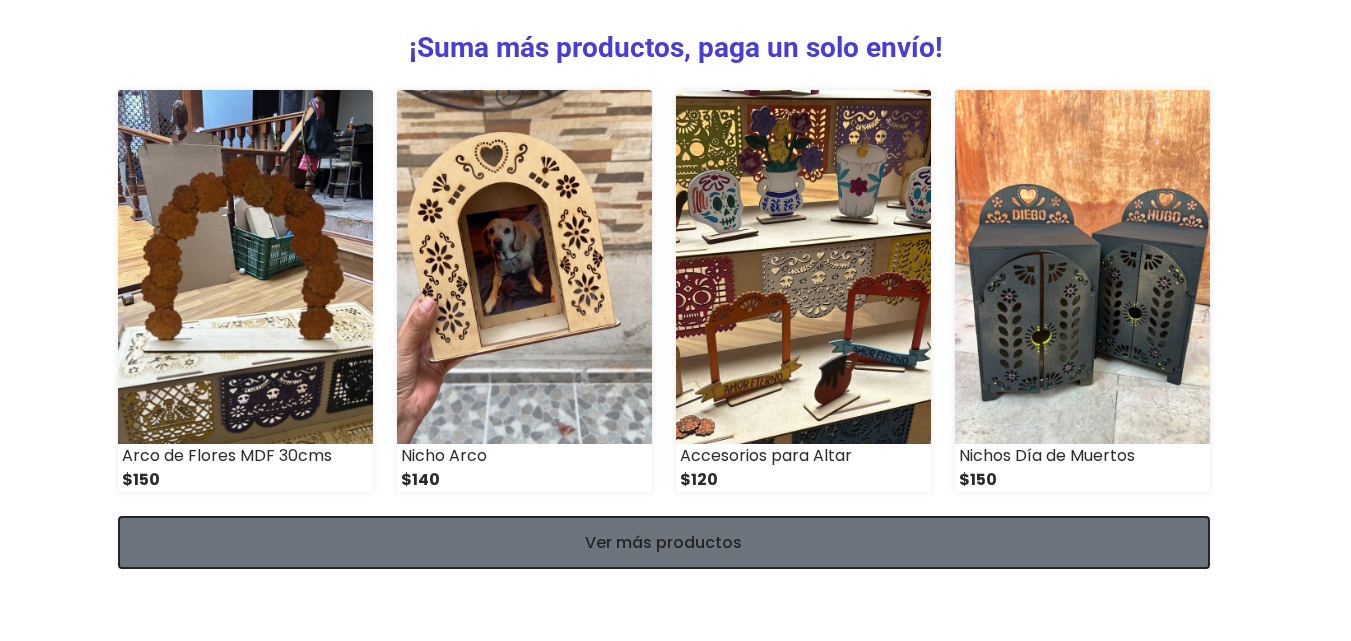 click on "Ver más productos" at bounding box center [664, 542] 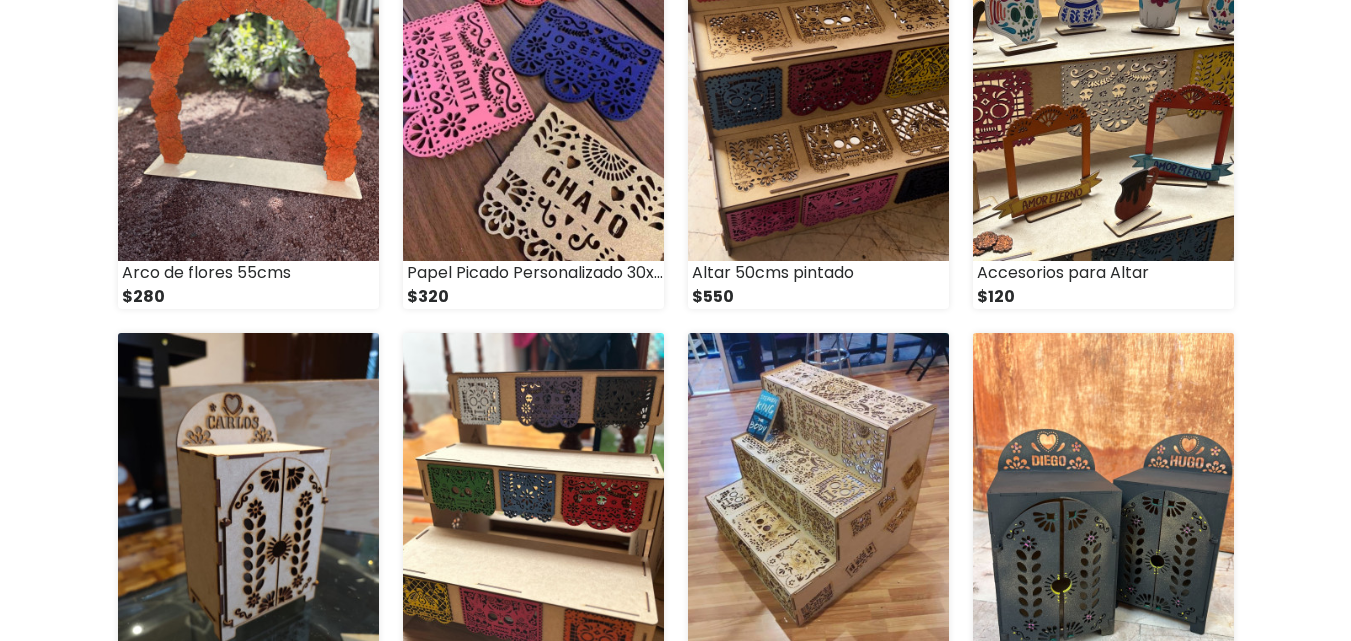 scroll, scrollTop: 1600, scrollLeft: 0, axis: vertical 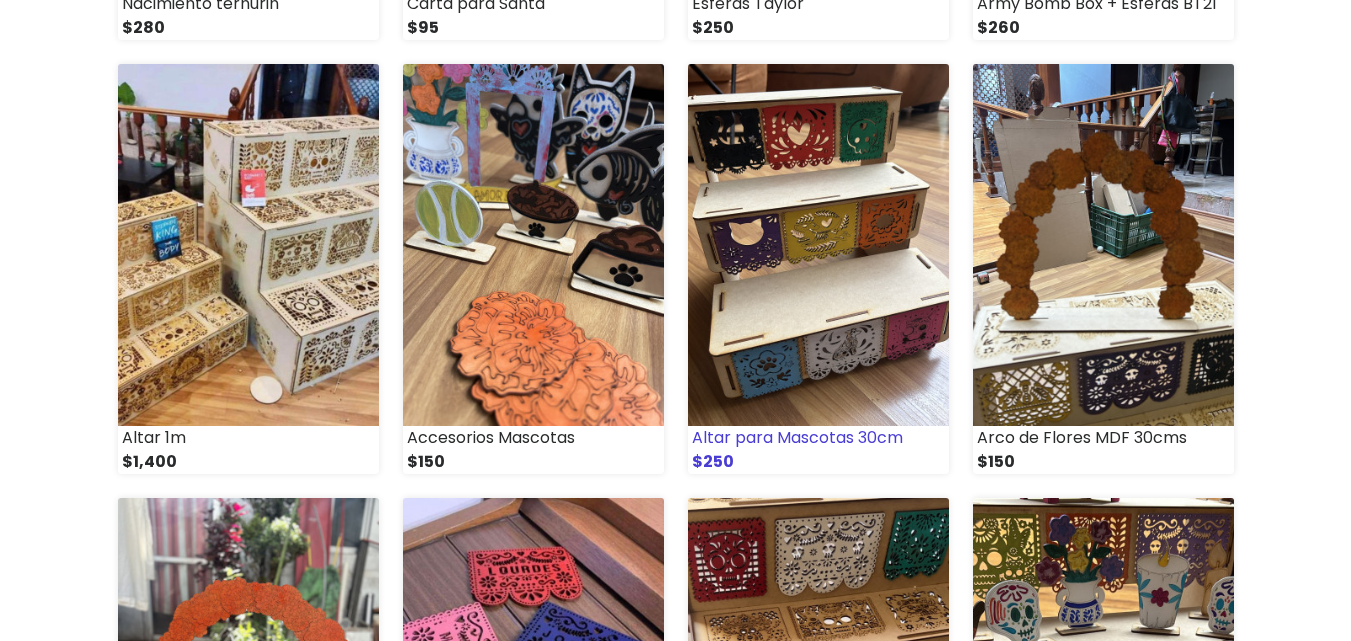 click at bounding box center [818, 245] 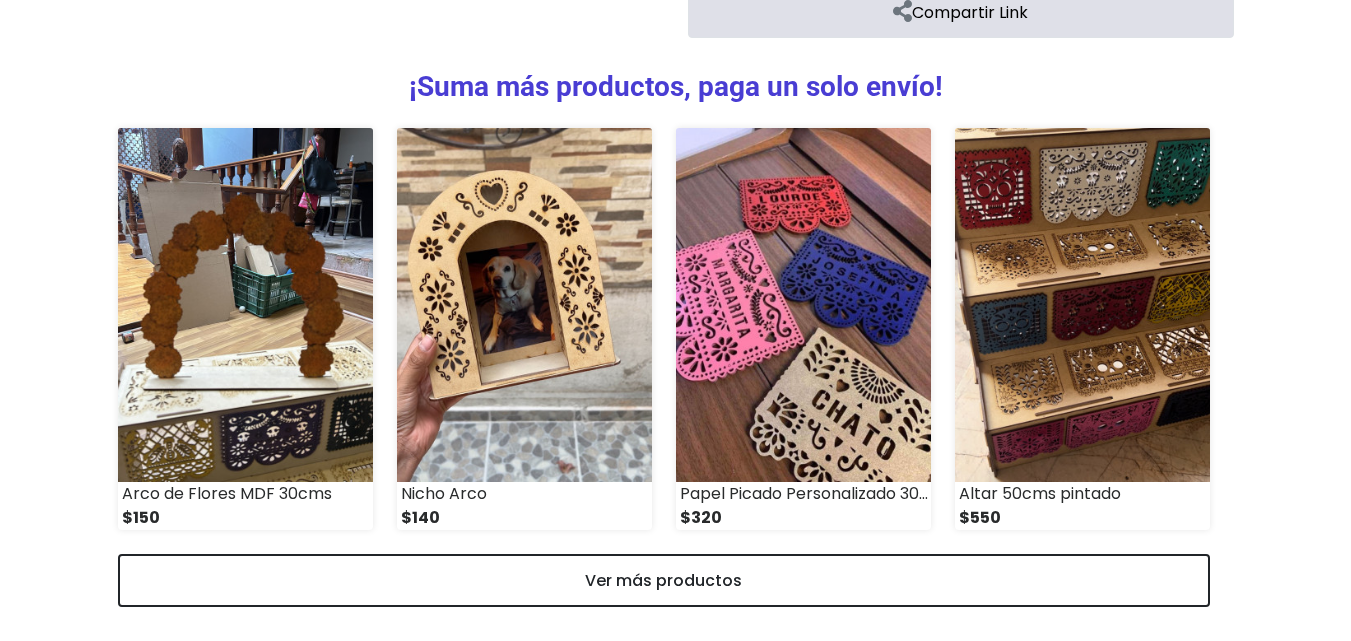 scroll, scrollTop: 926, scrollLeft: 0, axis: vertical 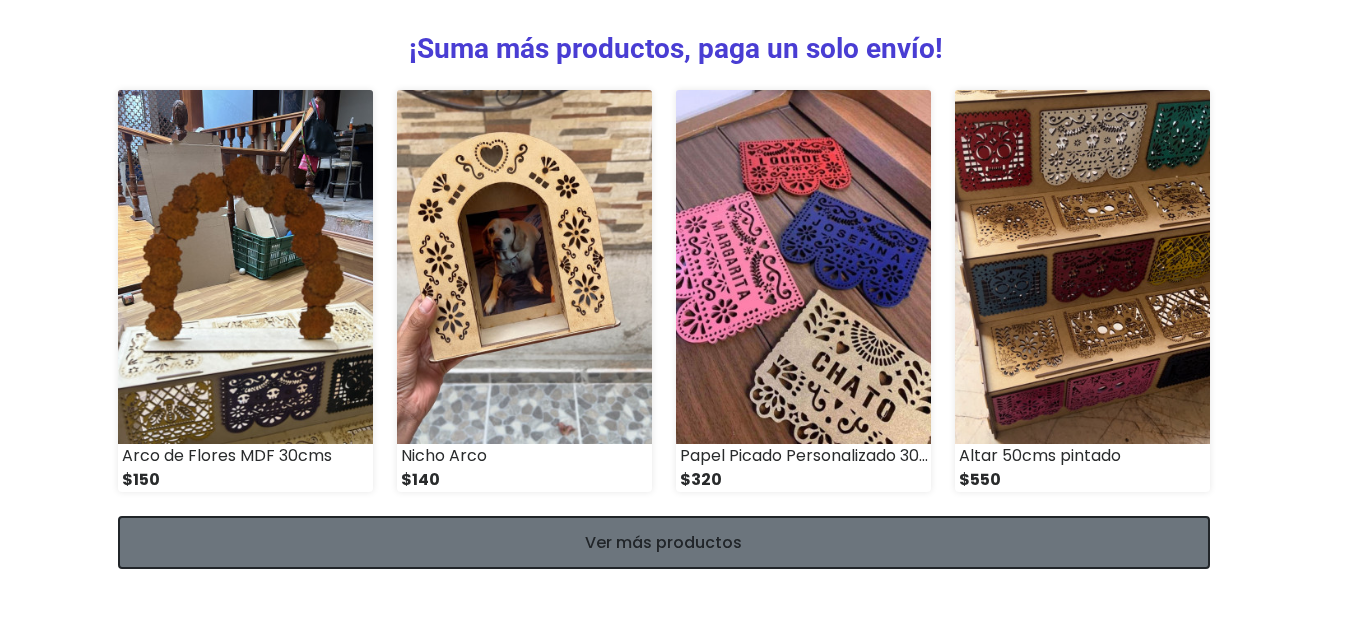click on "Ver más productos" at bounding box center (664, 542) 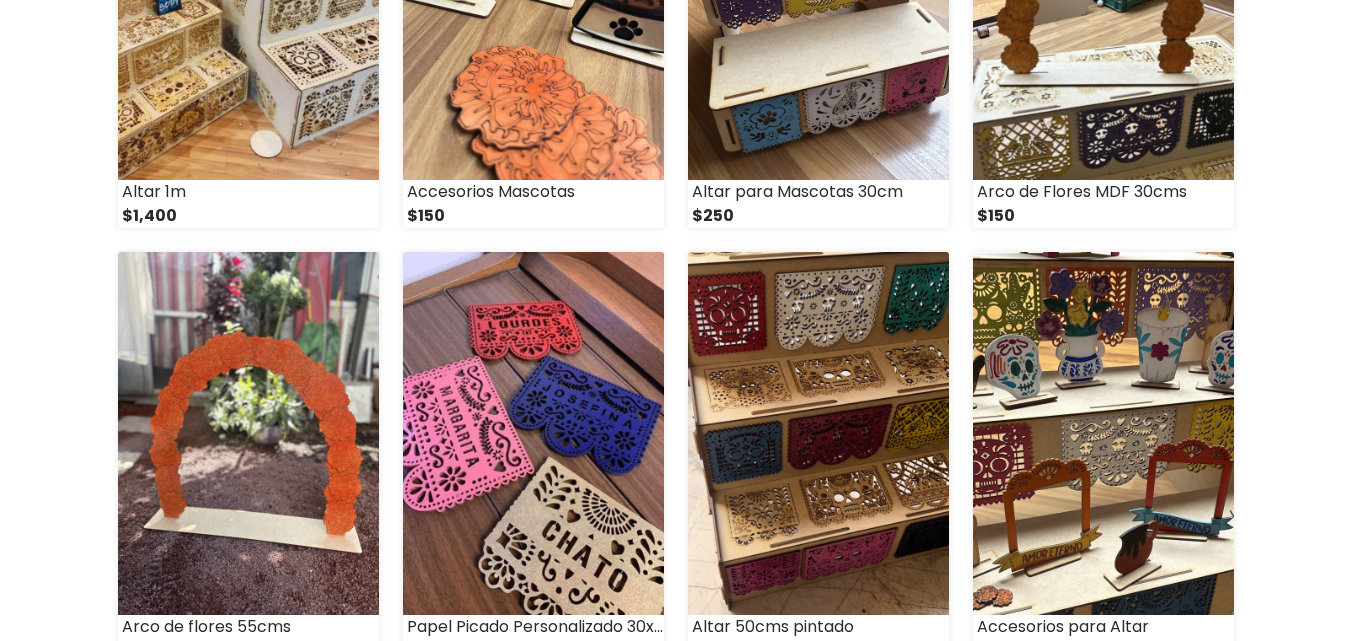 scroll, scrollTop: 1900, scrollLeft: 0, axis: vertical 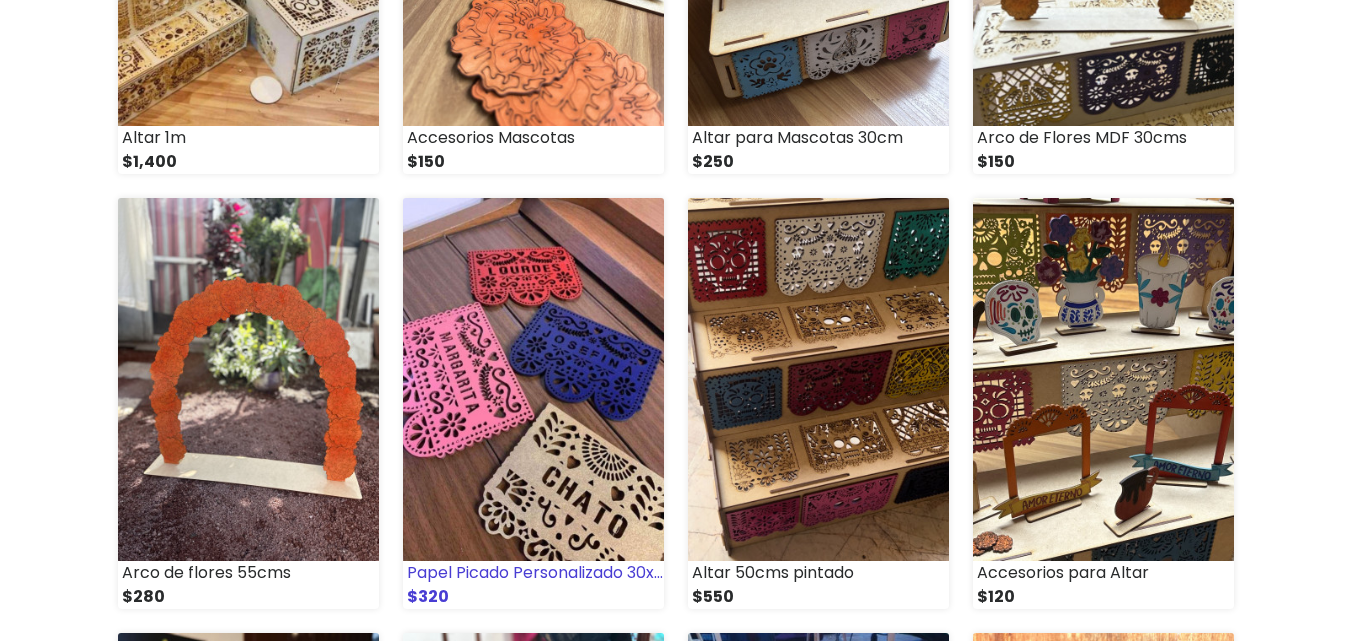 click at bounding box center (533, 379) 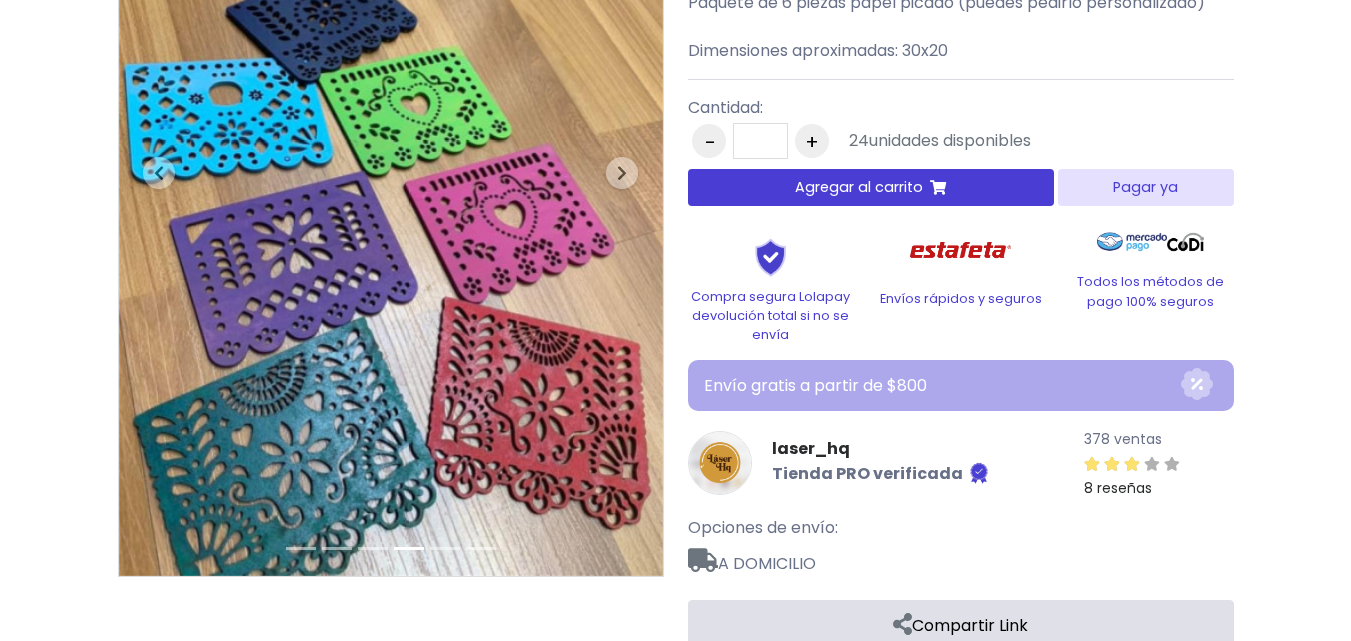 scroll, scrollTop: 300, scrollLeft: 0, axis: vertical 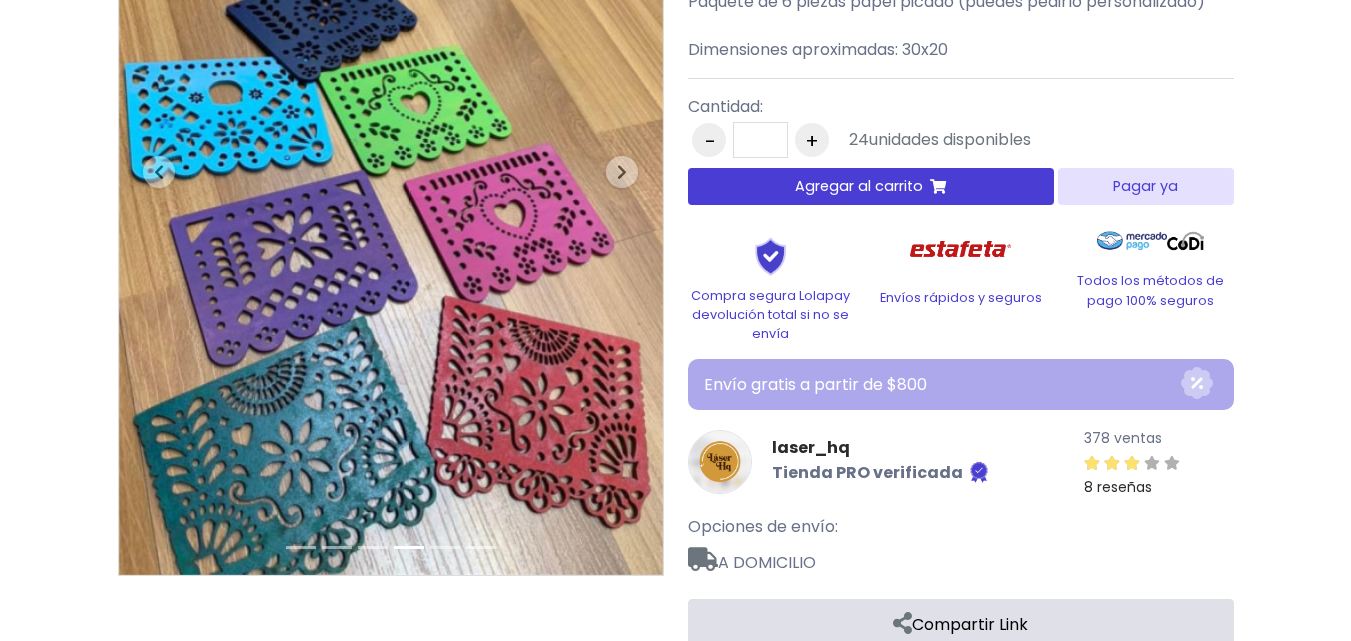 click on "Agregar al carrito" at bounding box center [859, 186] 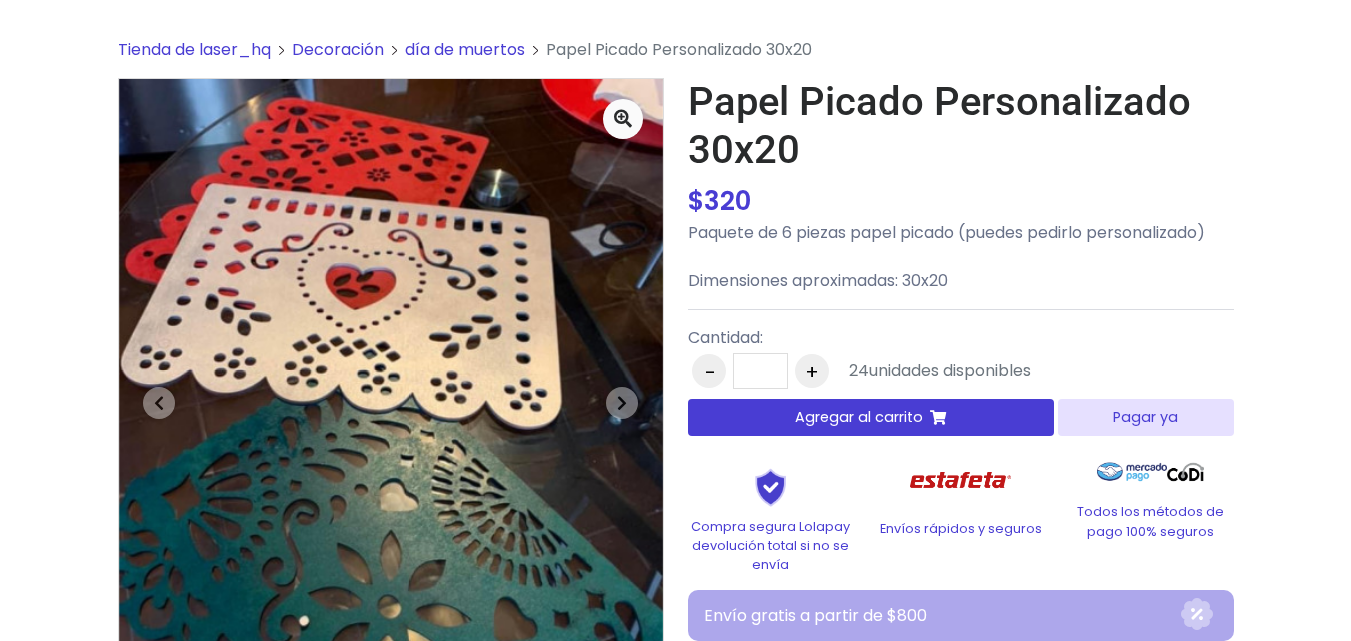 scroll, scrollTop: 0, scrollLeft: 0, axis: both 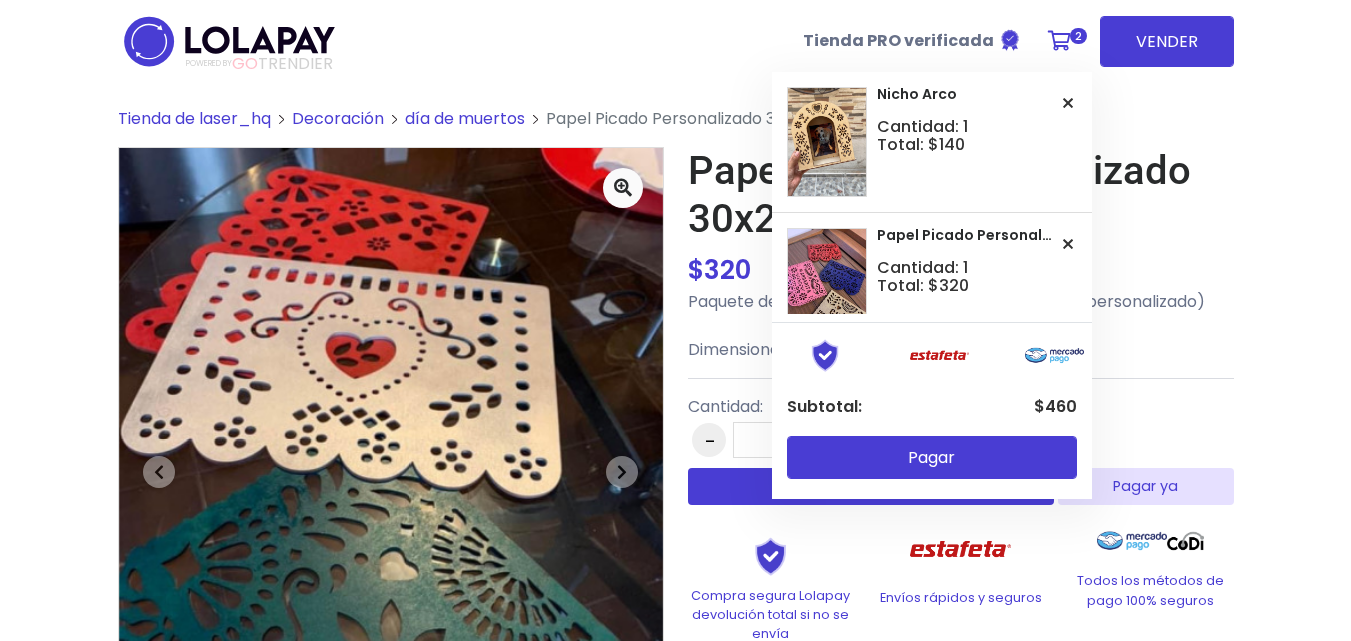 click at bounding box center (1059, 41) 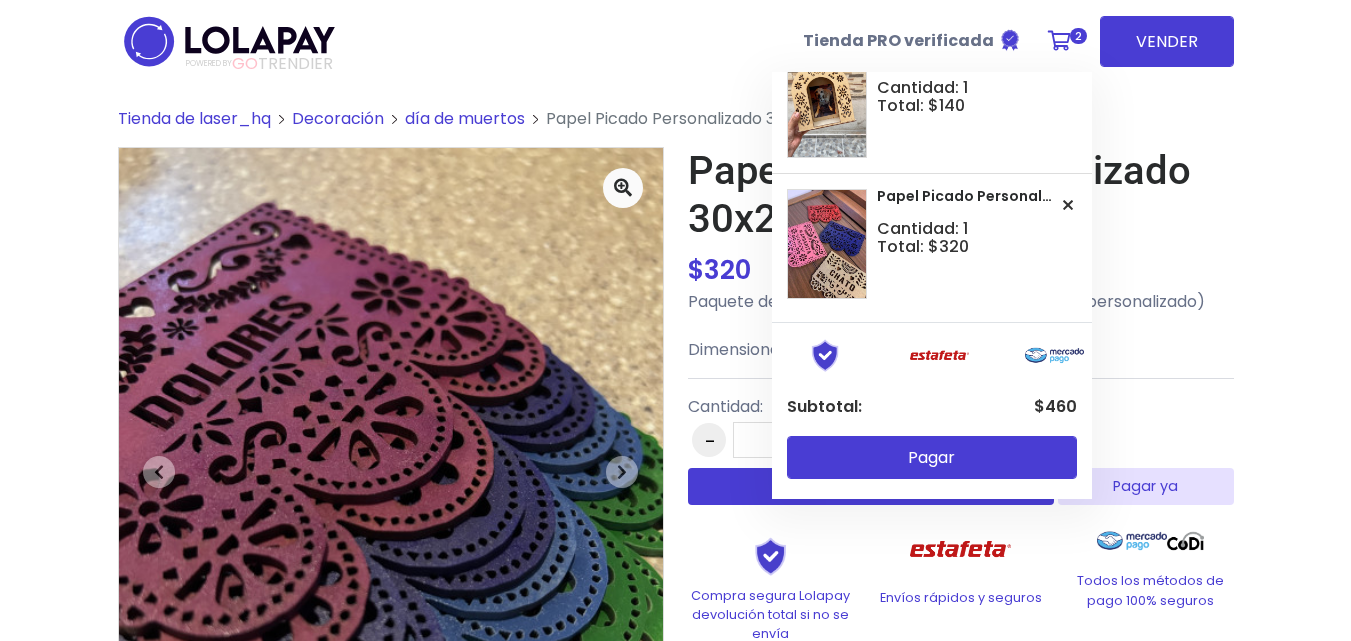 scroll, scrollTop: 0, scrollLeft: 0, axis: both 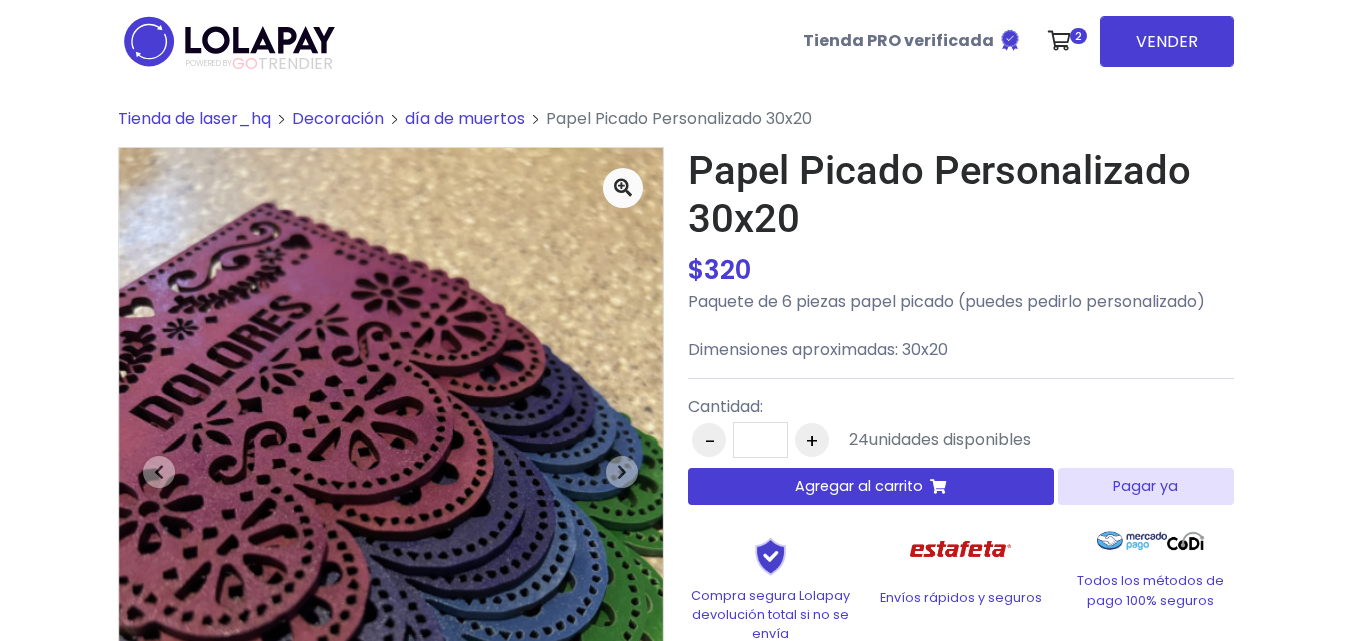 click on "Papel Picado Personalizado 30x20
$ 320
$ 320
Paquete de 6 piezas papel picado (puedes pedirlo personalizado)  Dimensiones aproximadas: 30x20
Cantidad:
- * + 24 Agregar al carrito" at bounding box center [961, 552] 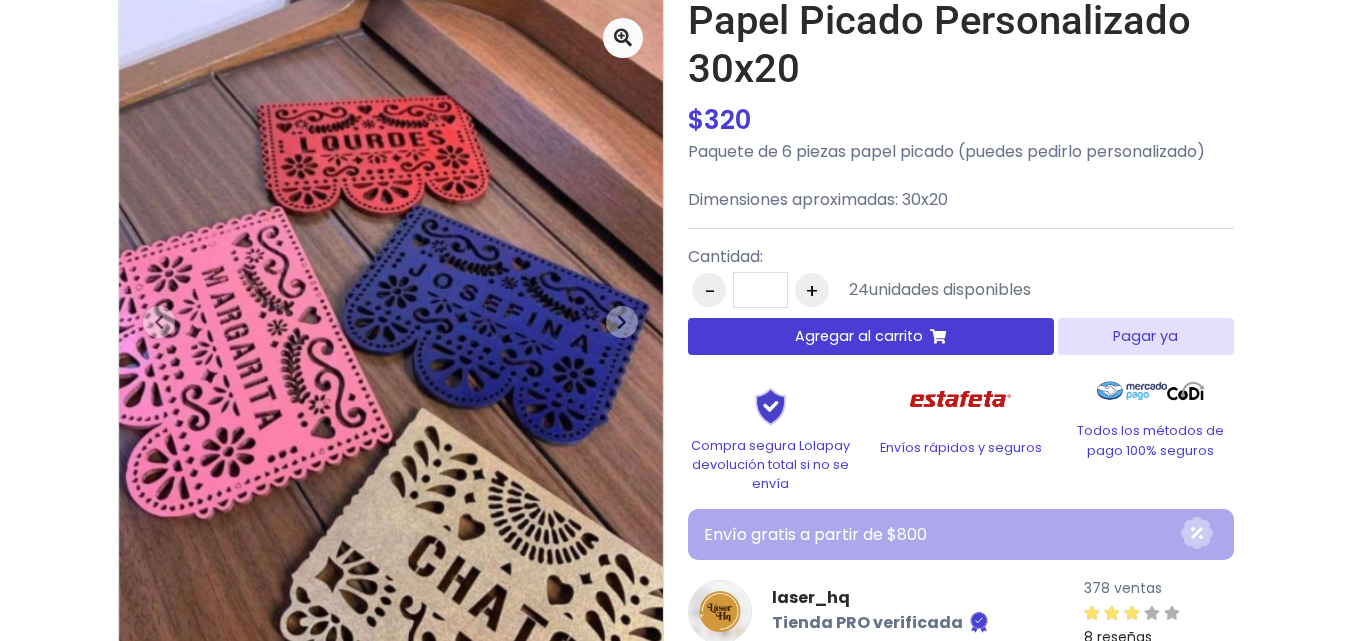 scroll, scrollTop: 0, scrollLeft: 0, axis: both 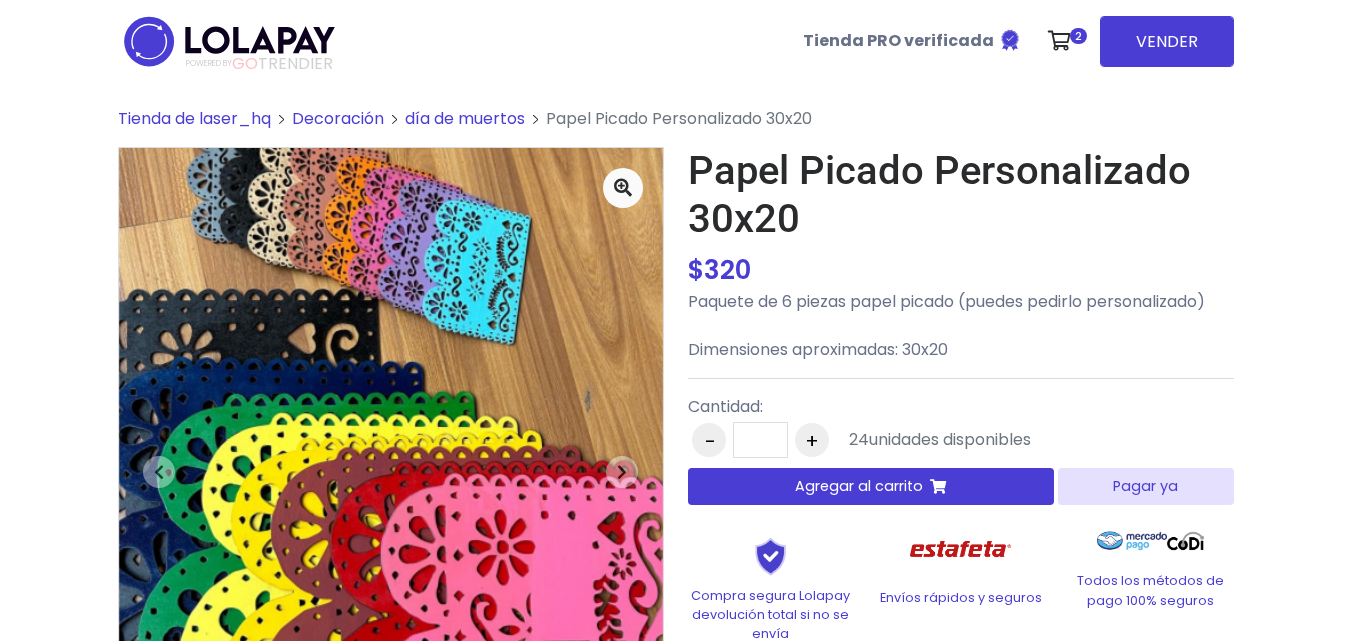 click on "Papel Picado Personalizado 30x20" at bounding box center [961, 195] 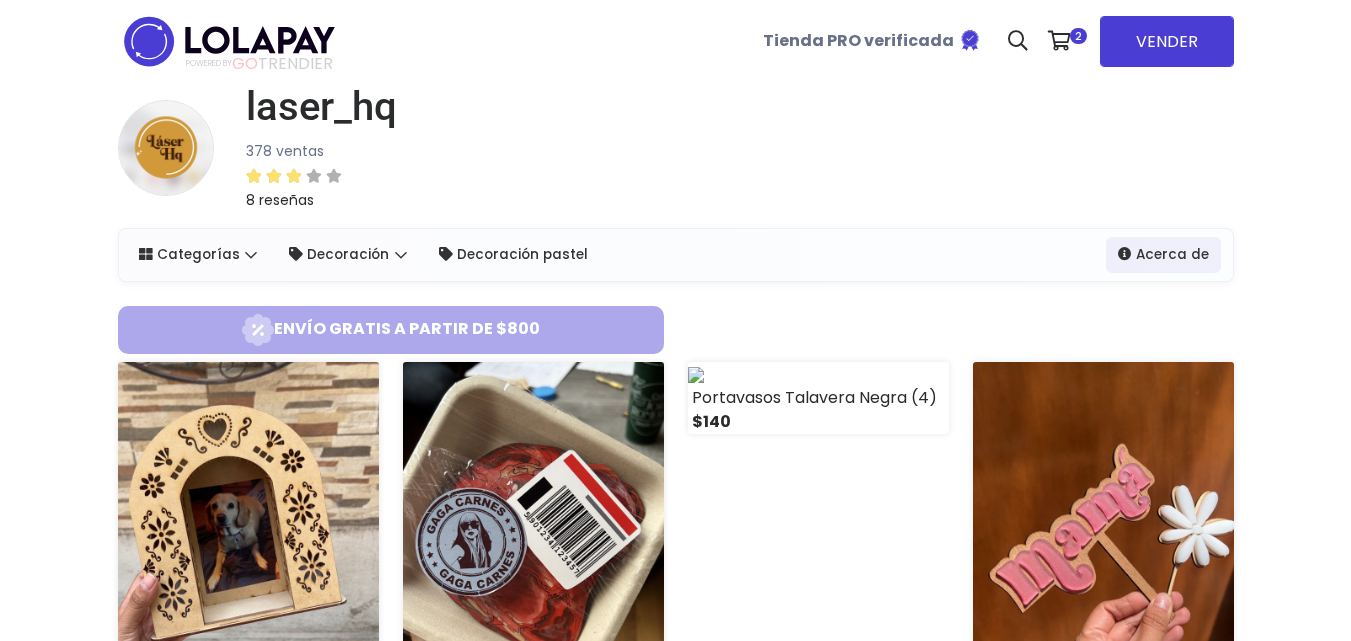 scroll, scrollTop: 0, scrollLeft: 0, axis: both 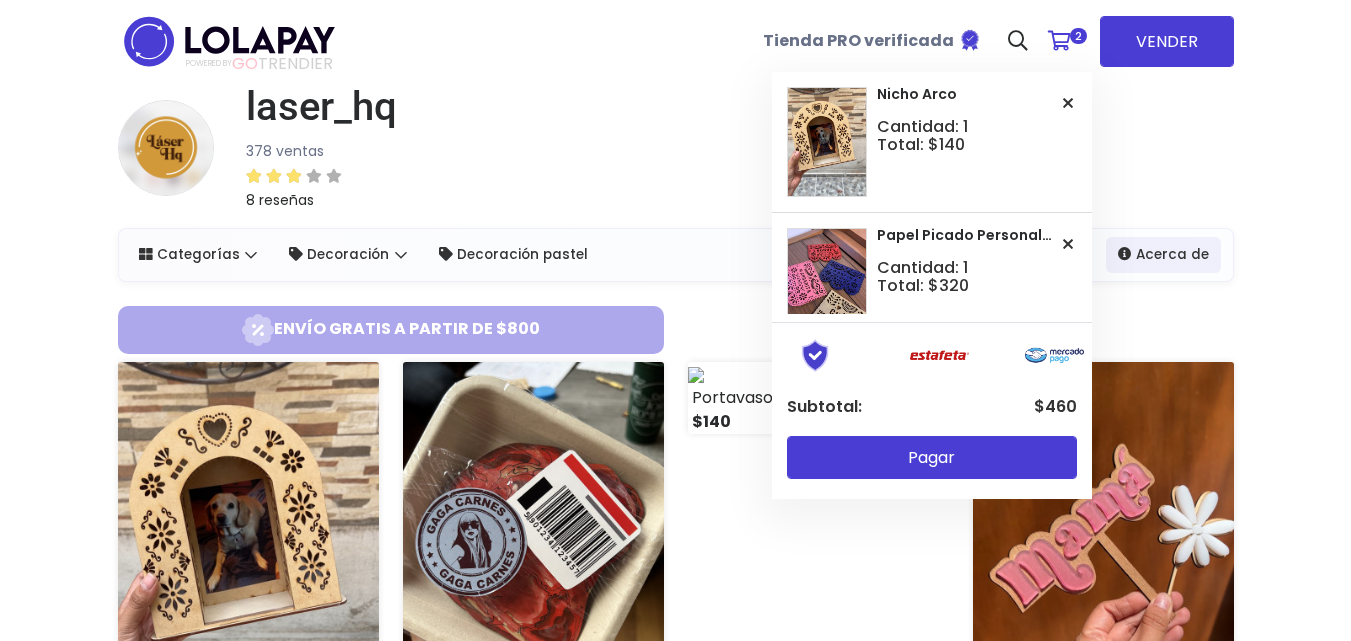 click at bounding box center [1059, 41] 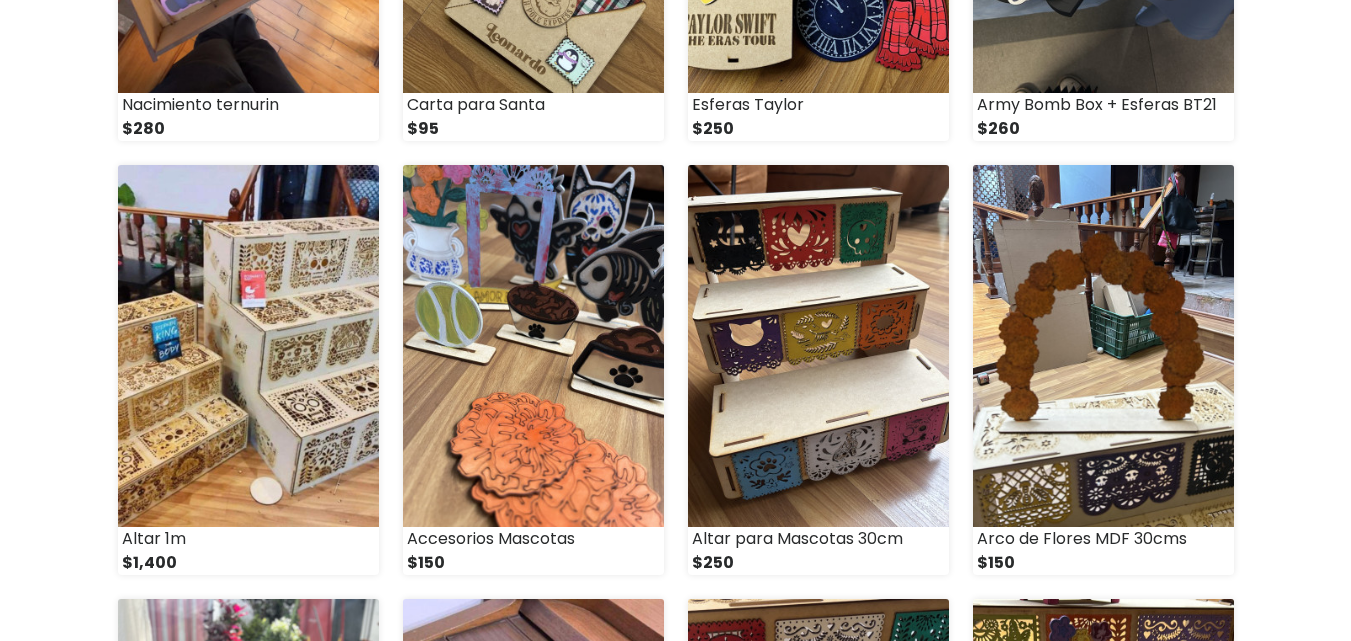 scroll, scrollTop: 1500, scrollLeft: 0, axis: vertical 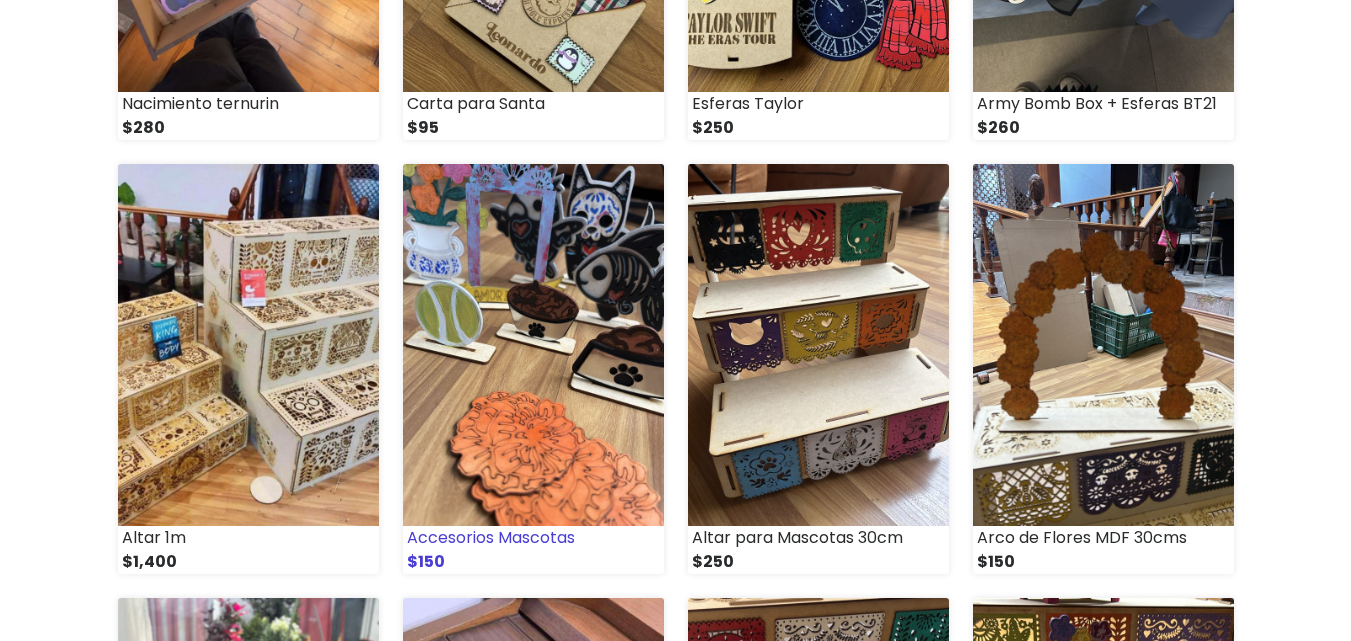 click at bounding box center (533, 345) 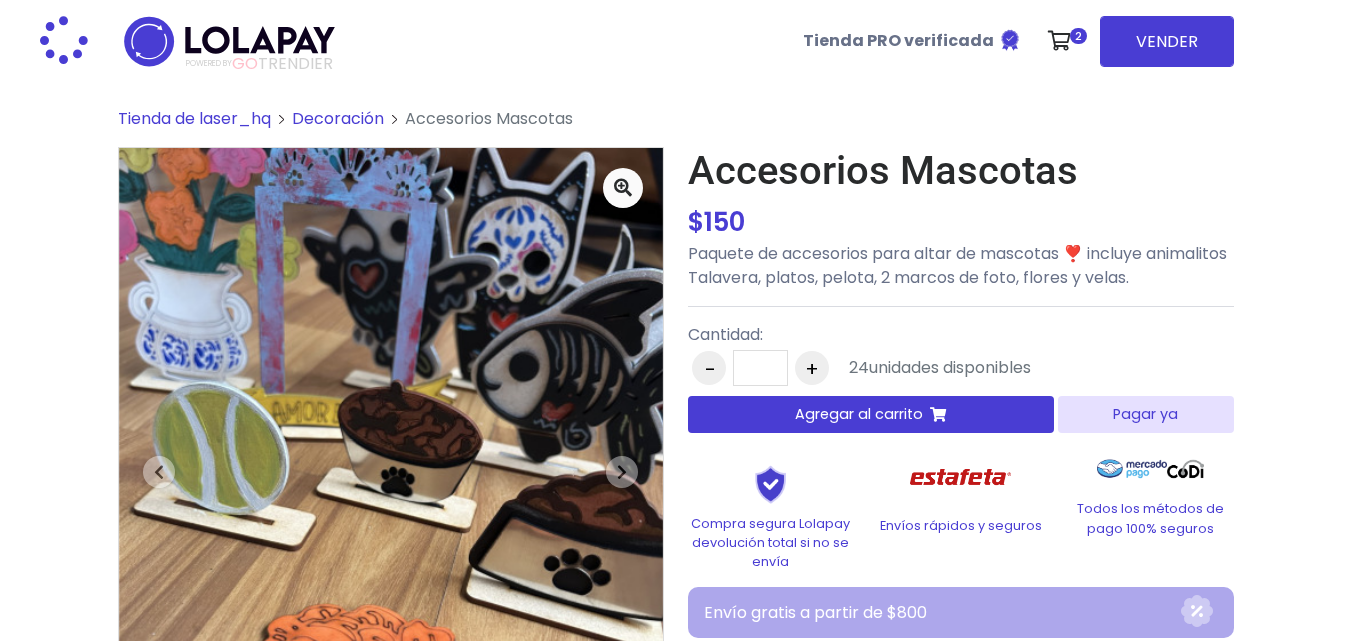 scroll, scrollTop: 229, scrollLeft: 0, axis: vertical 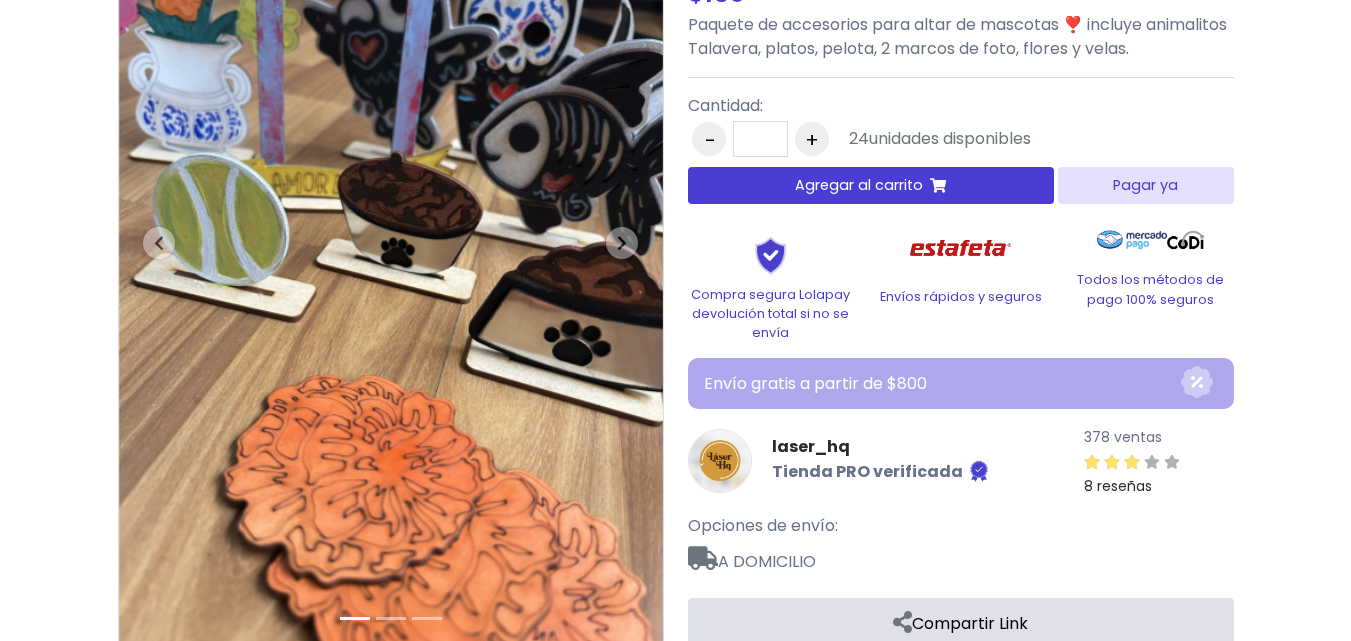 click on "Agregar al carrito" at bounding box center (859, 185) 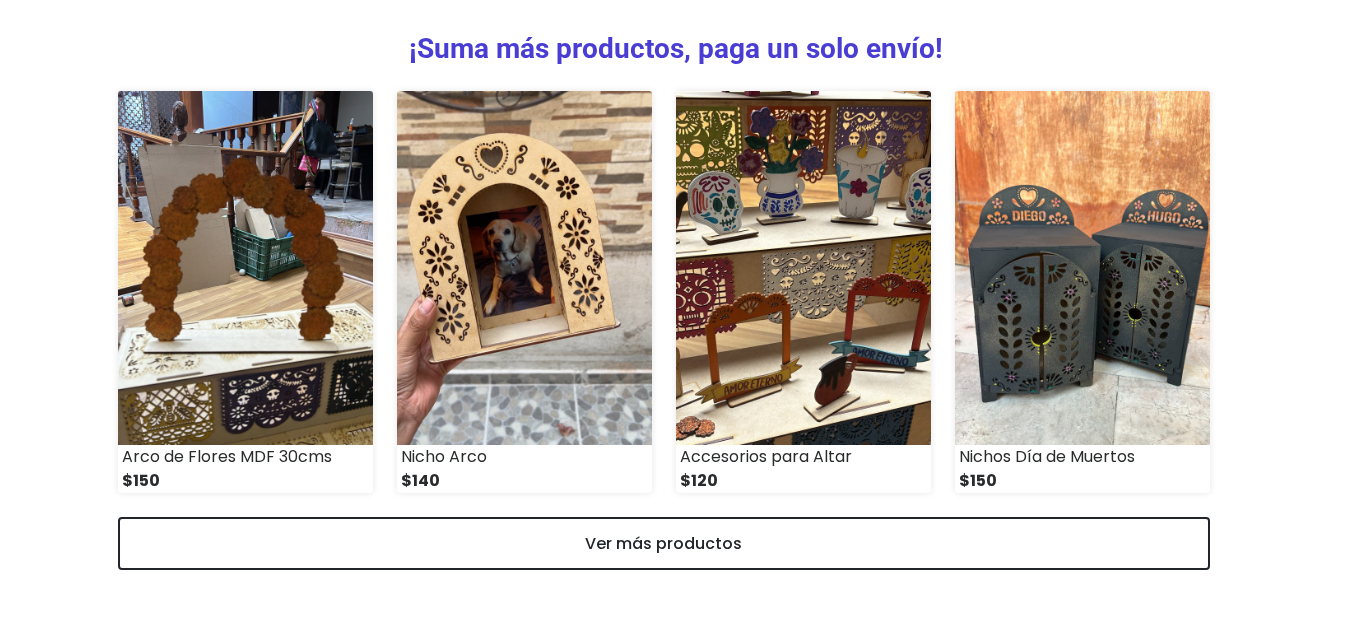 scroll, scrollTop: 879, scrollLeft: 0, axis: vertical 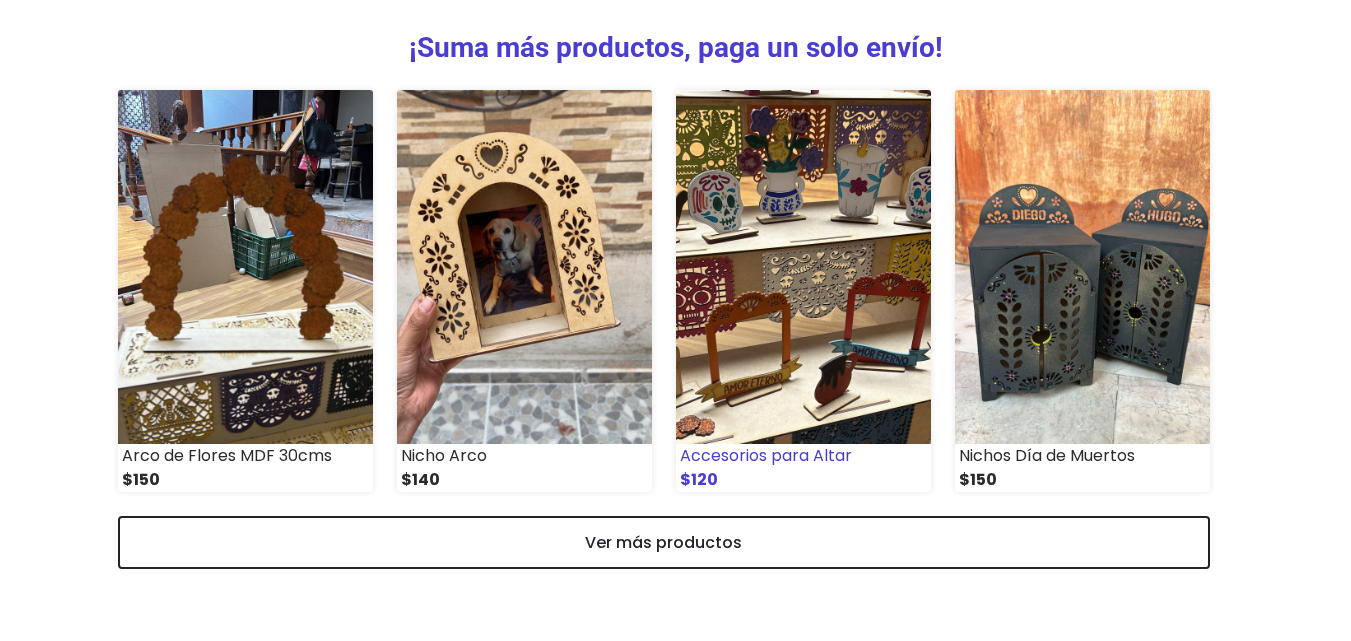 click at bounding box center (803, 267) 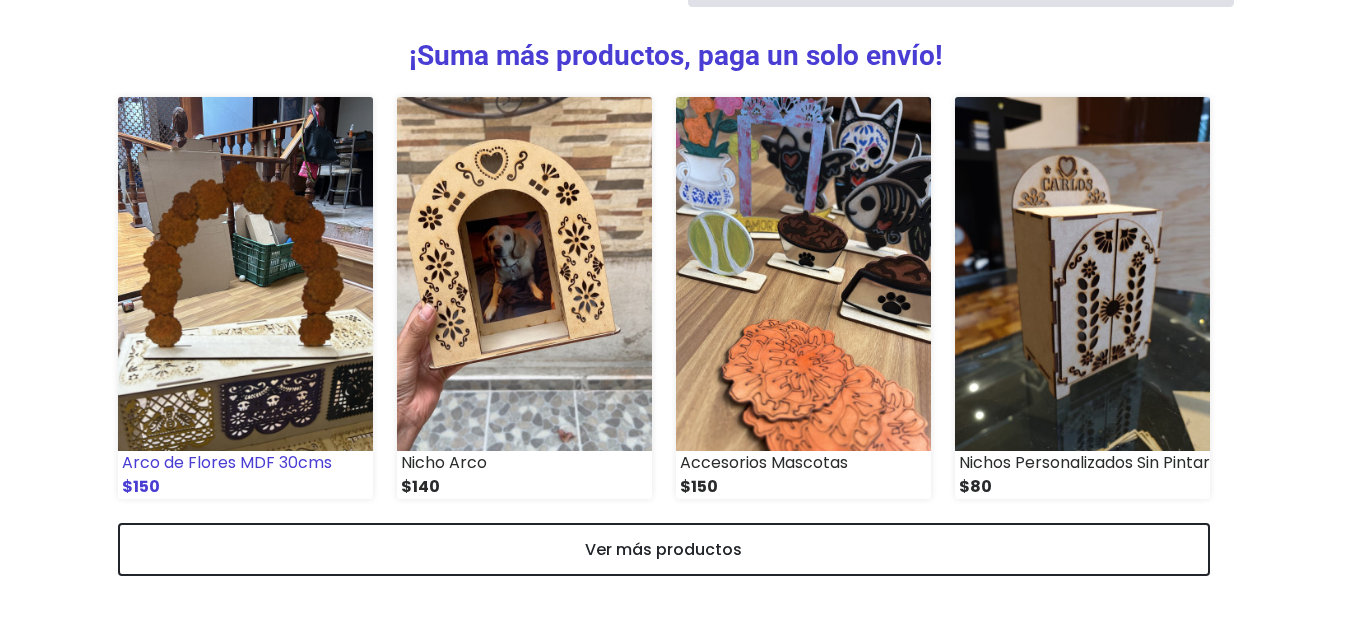 scroll, scrollTop: 902, scrollLeft: 0, axis: vertical 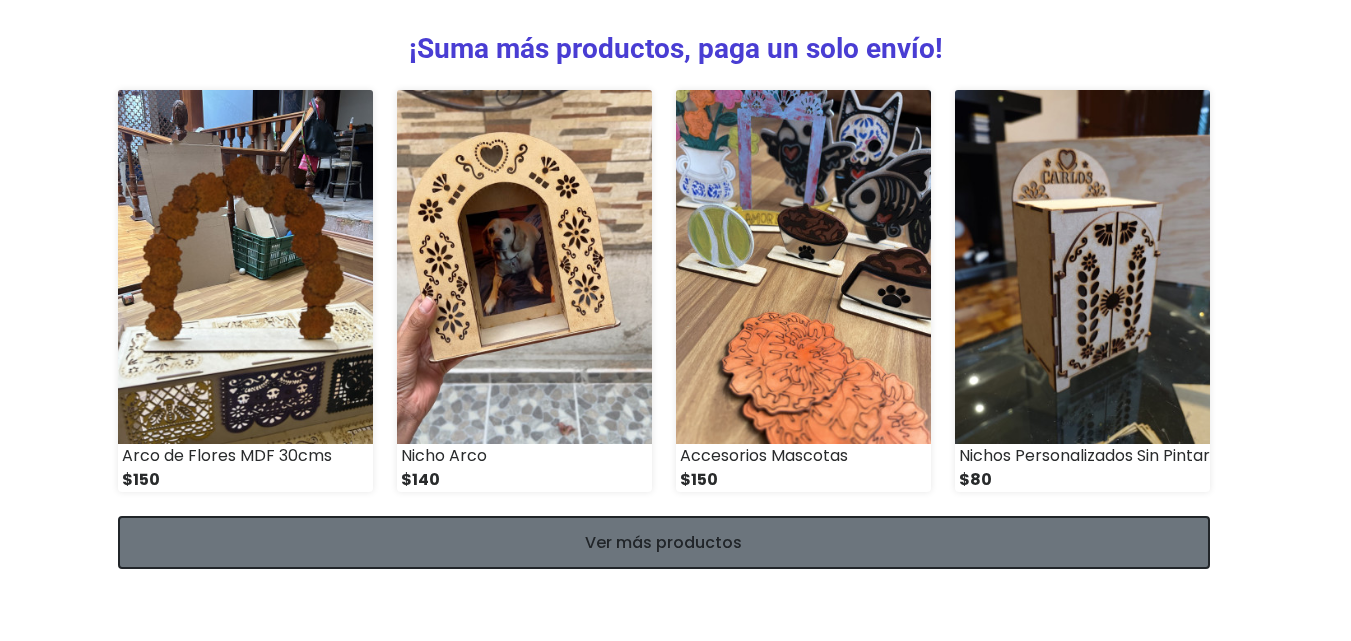 click on "Ver más productos" at bounding box center [664, 542] 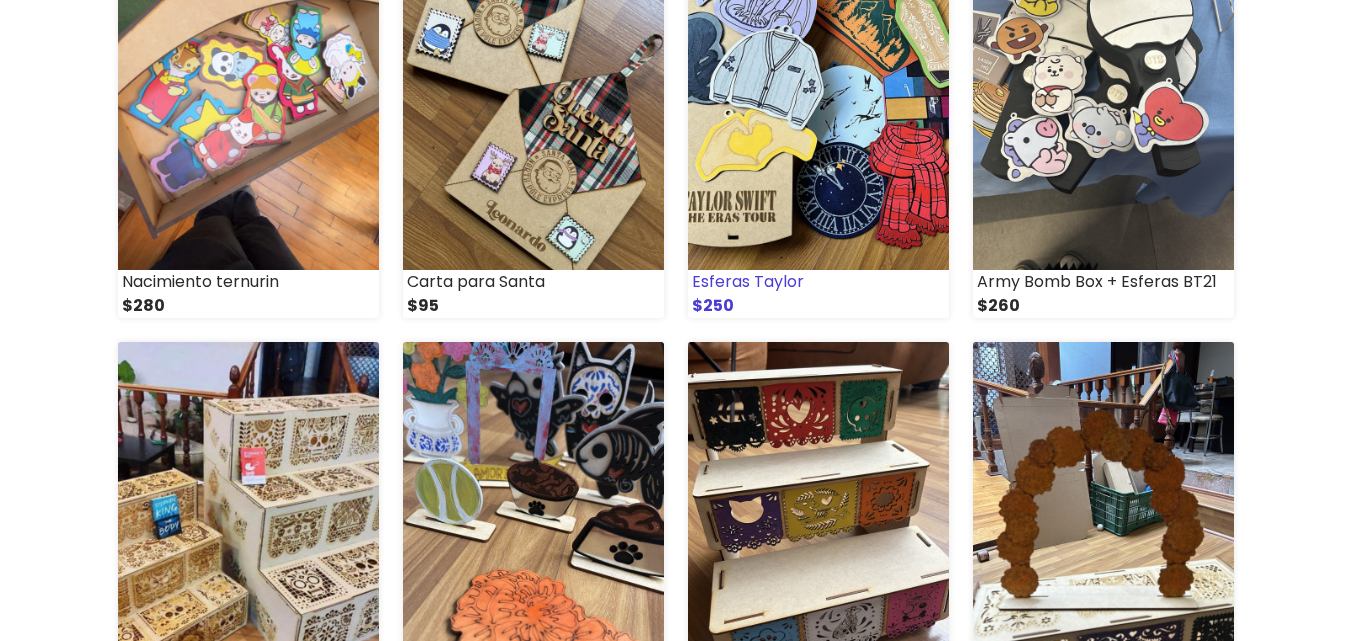 scroll, scrollTop: 1500, scrollLeft: 0, axis: vertical 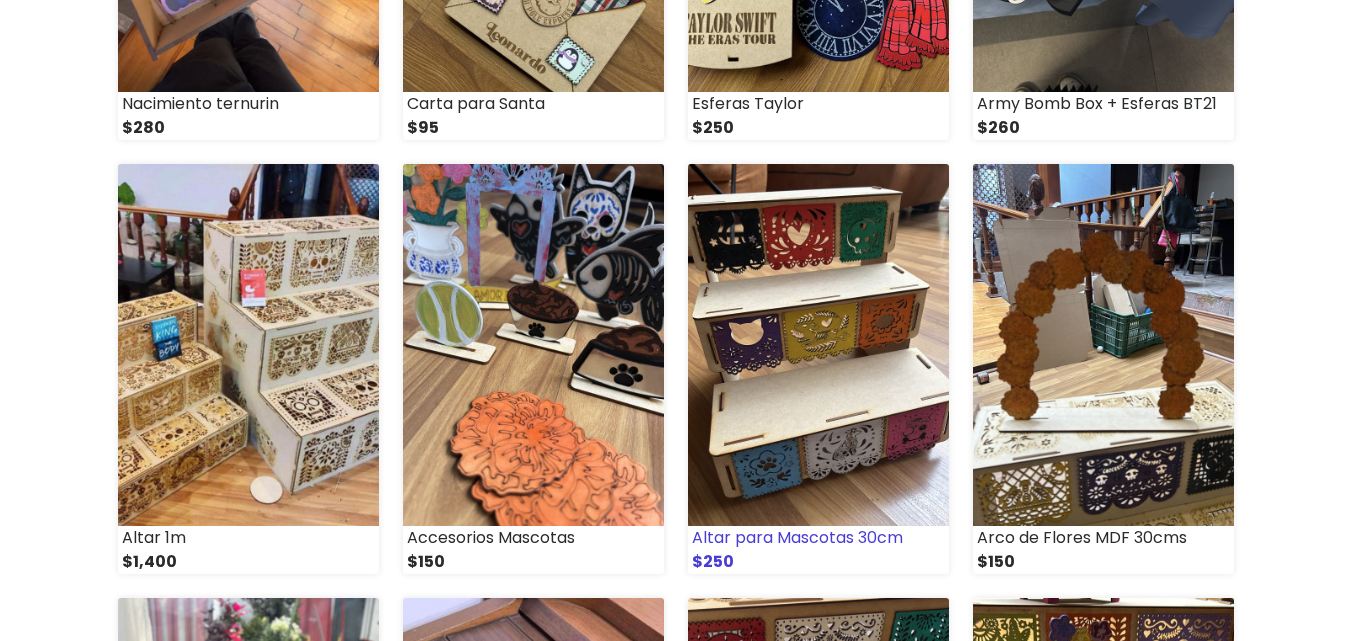click at bounding box center [818, 345] 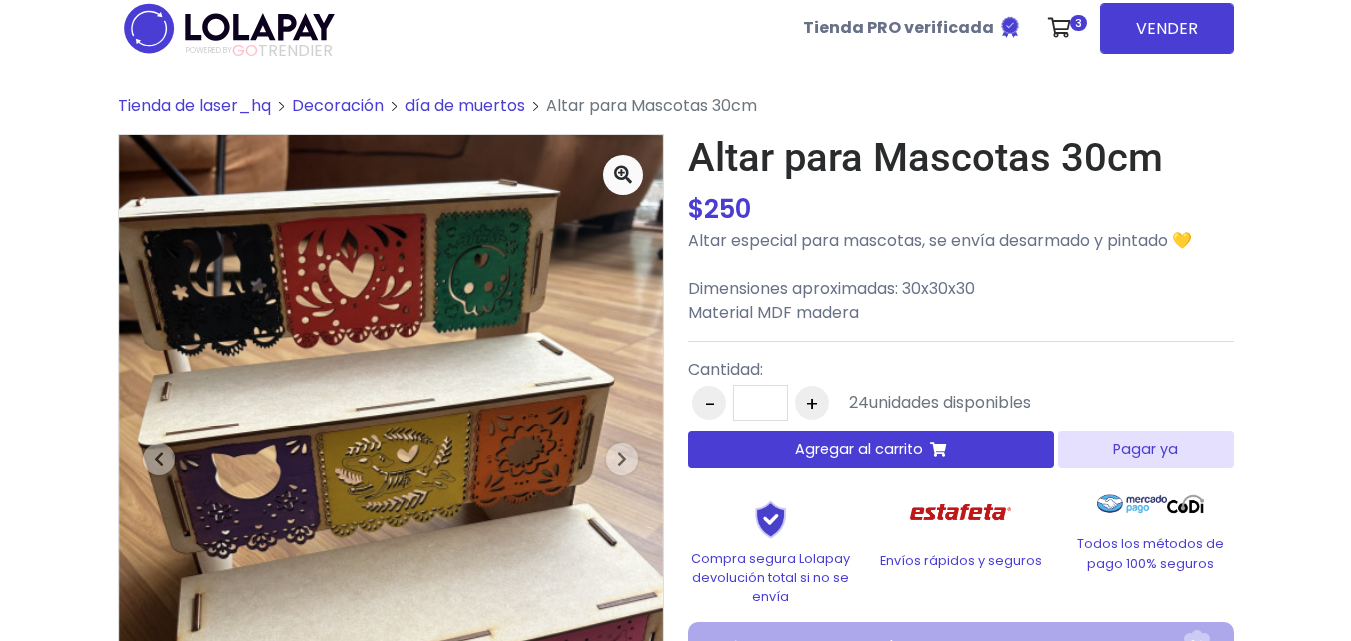scroll, scrollTop: 100, scrollLeft: 0, axis: vertical 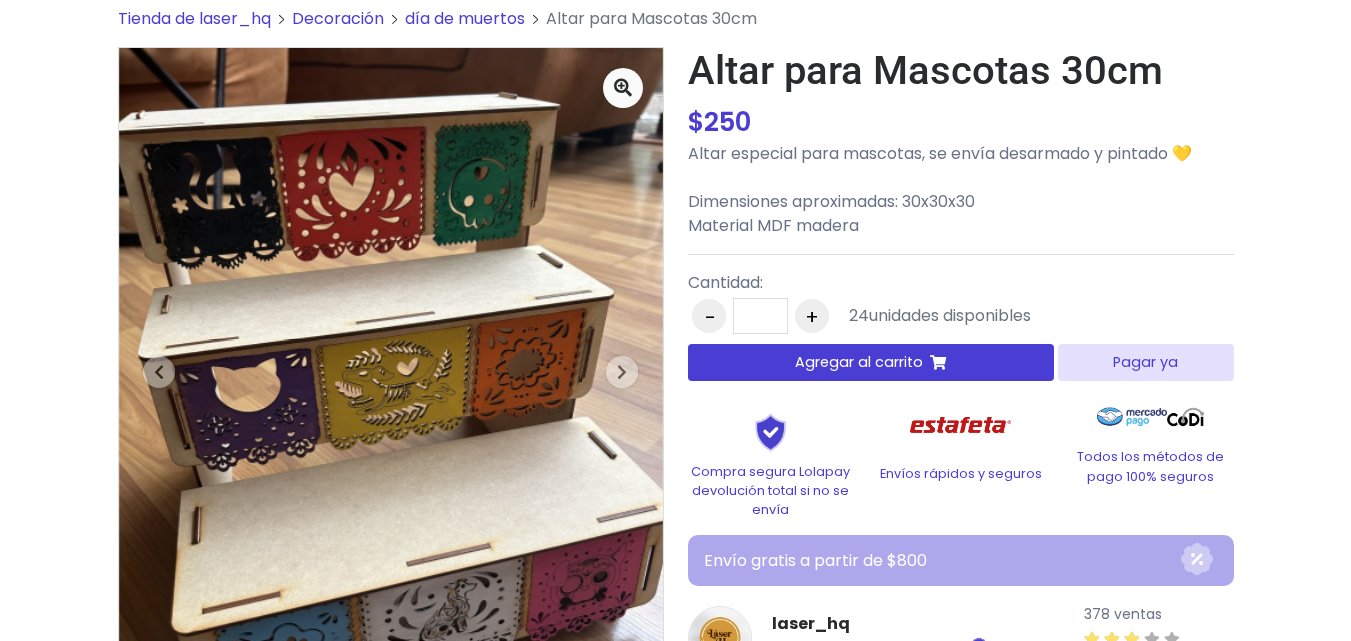 click on "Agregar al carrito" at bounding box center (859, 362) 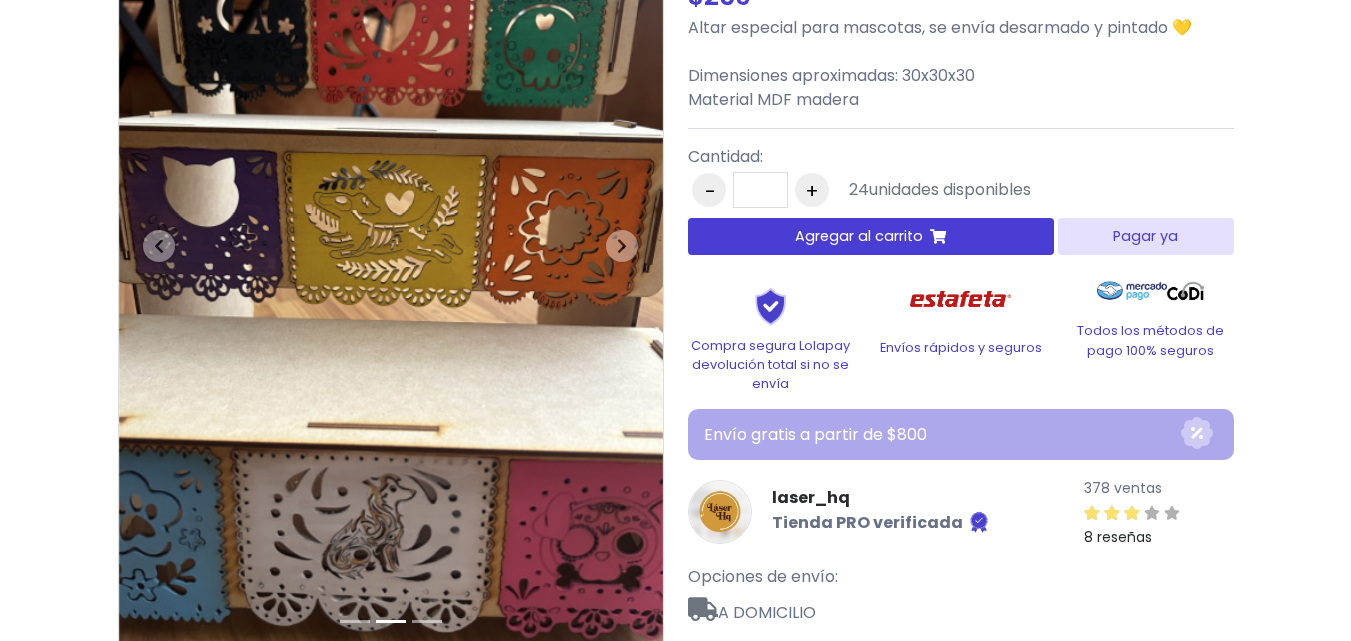 scroll, scrollTop: 0, scrollLeft: 0, axis: both 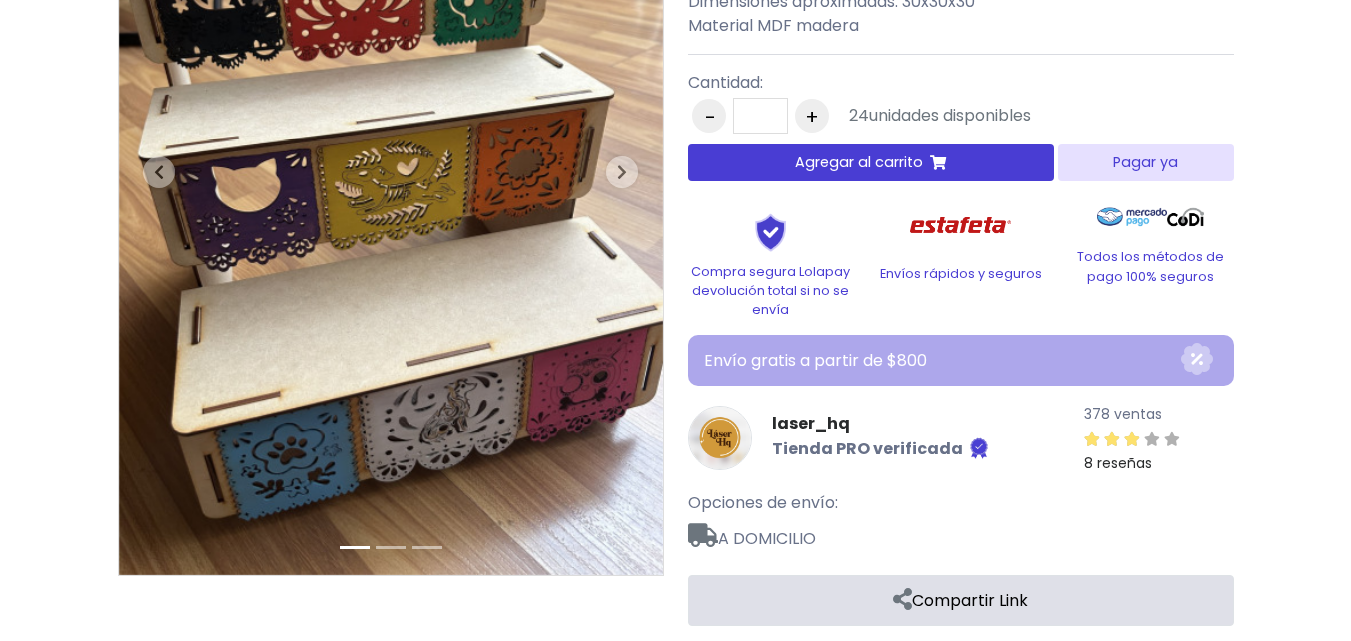 click at bounding box center (391, 547) 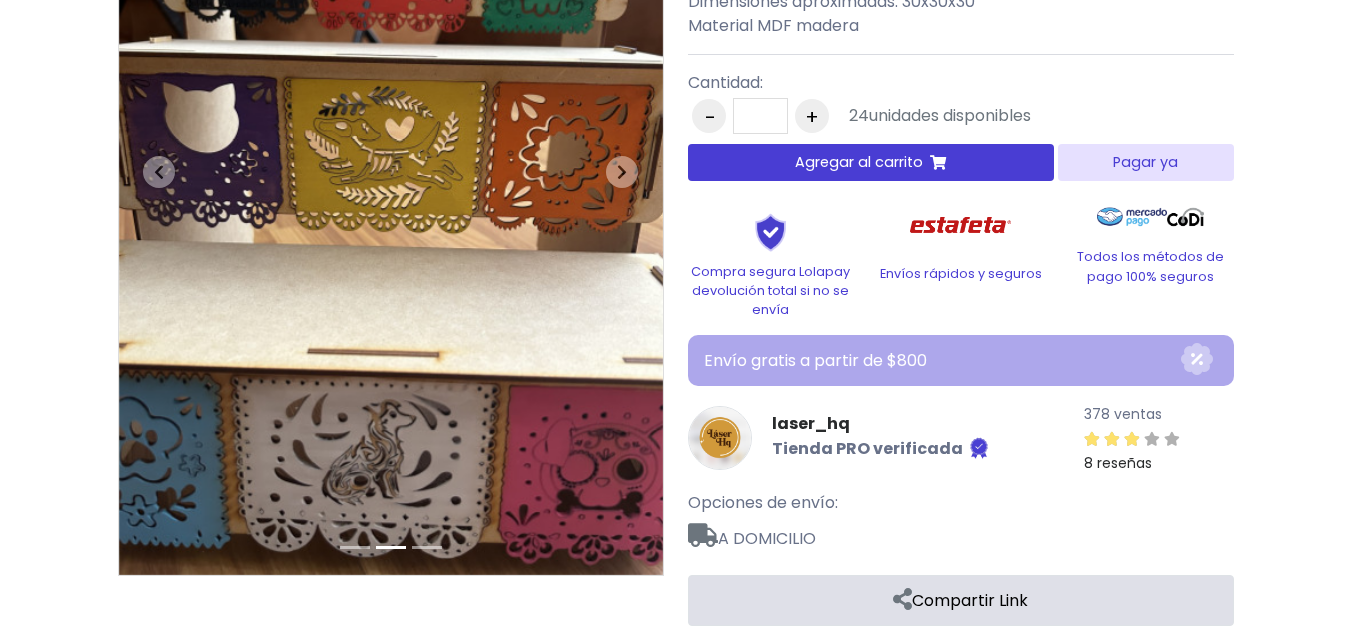 click at bounding box center (391, 547) 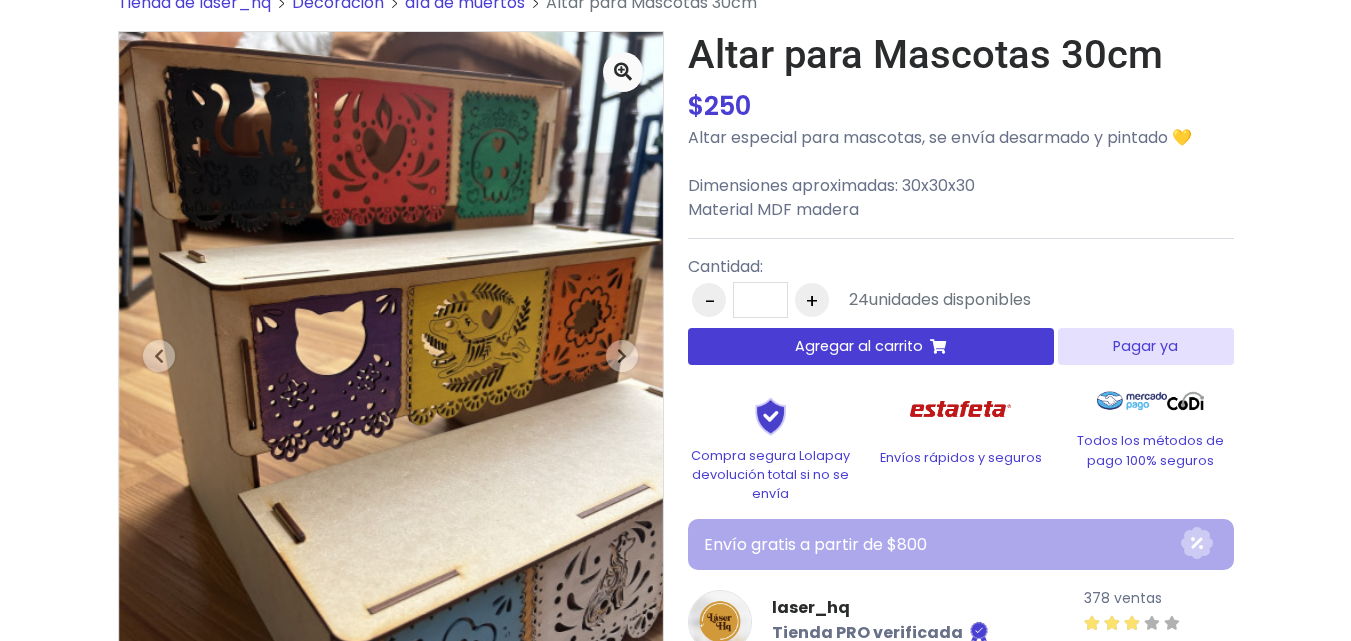 scroll, scrollTop: 0, scrollLeft: 0, axis: both 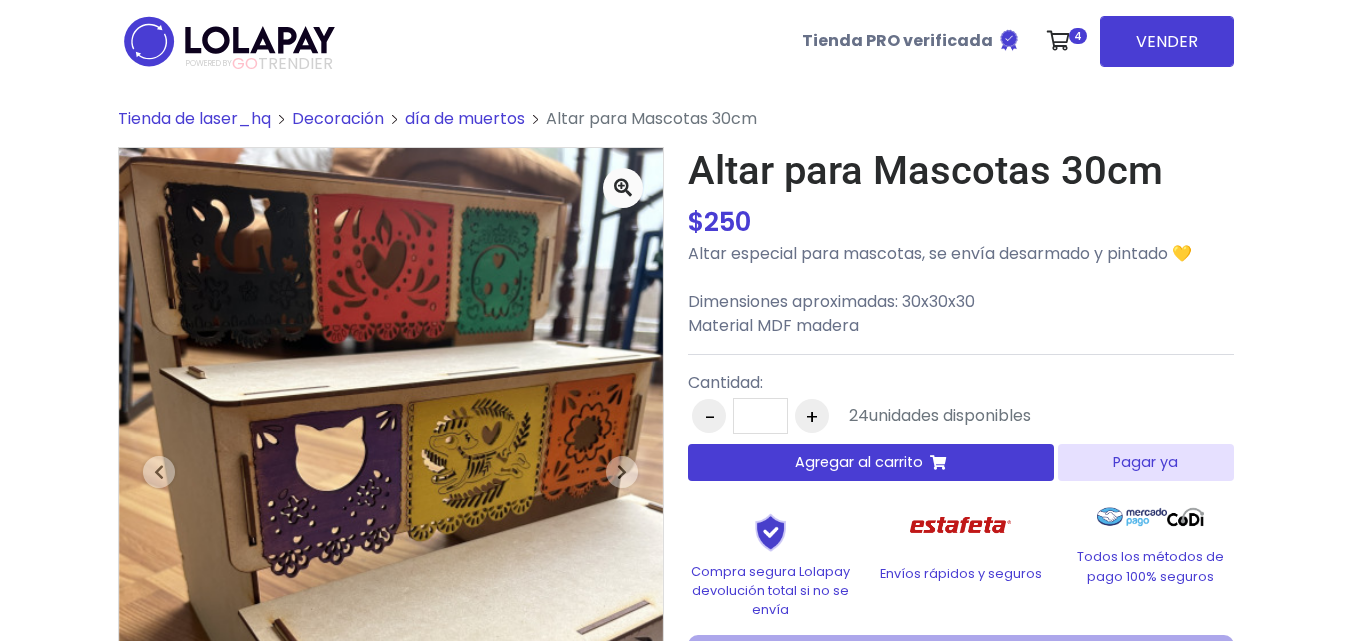 click on "Tienda de laser_hq" at bounding box center [194, 118] 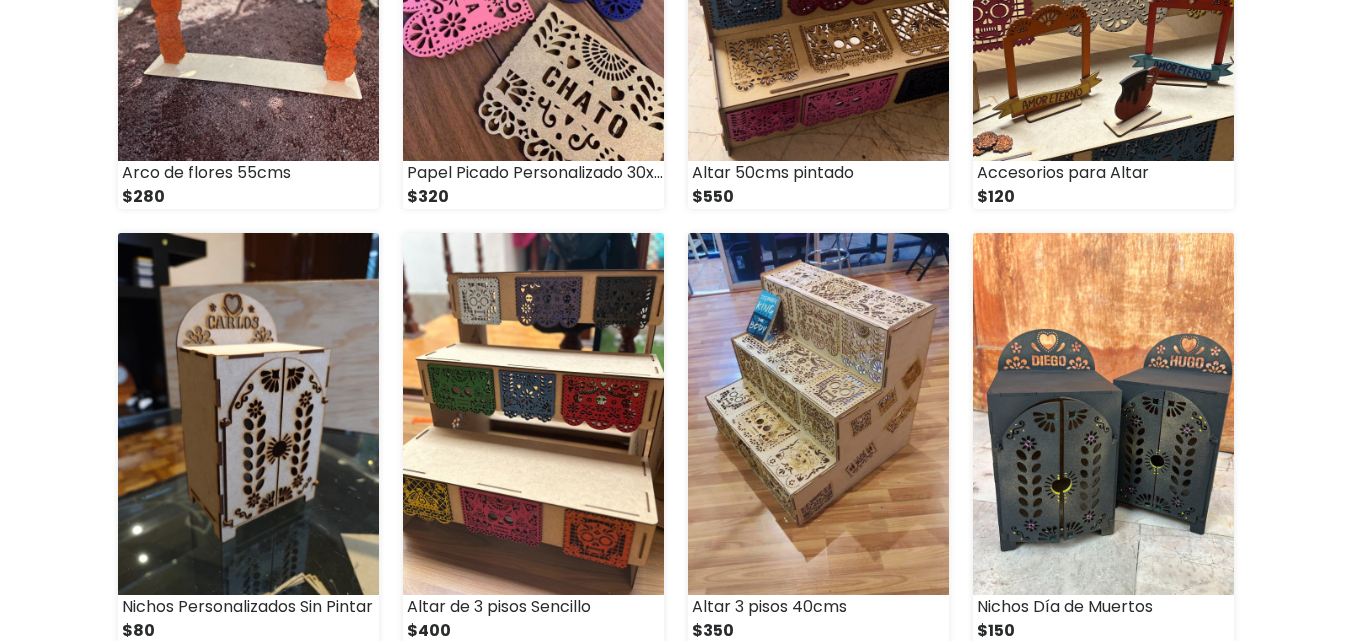 scroll, scrollTop: 3170, scrollLeft: 0, axis: vertical 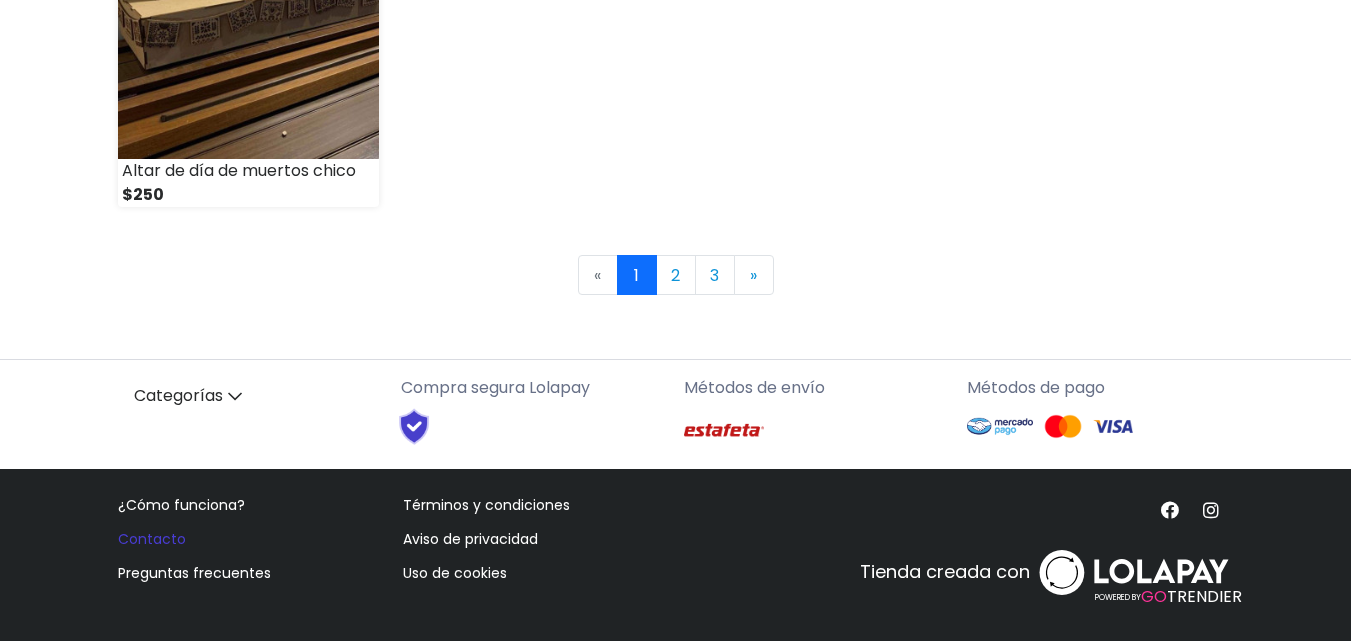click on "Contacto" at bounding box center [152, 539] 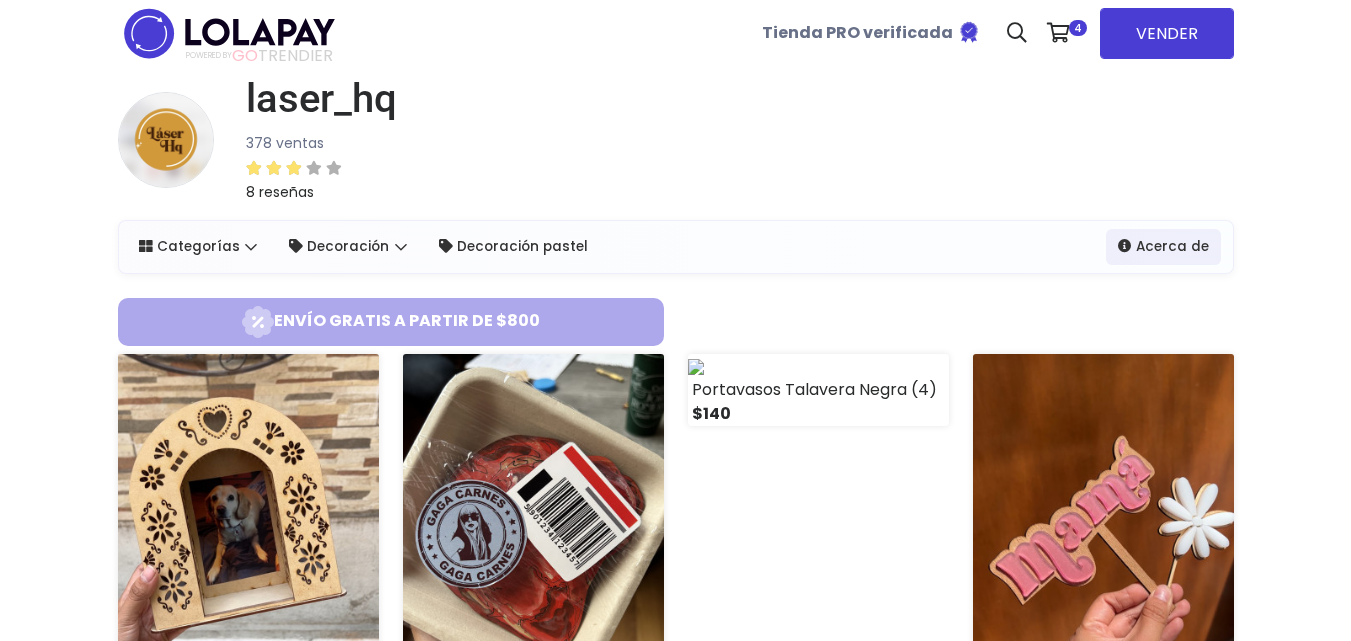 scroll, scrollTop: 0, scrollLeft: 0, axis: both 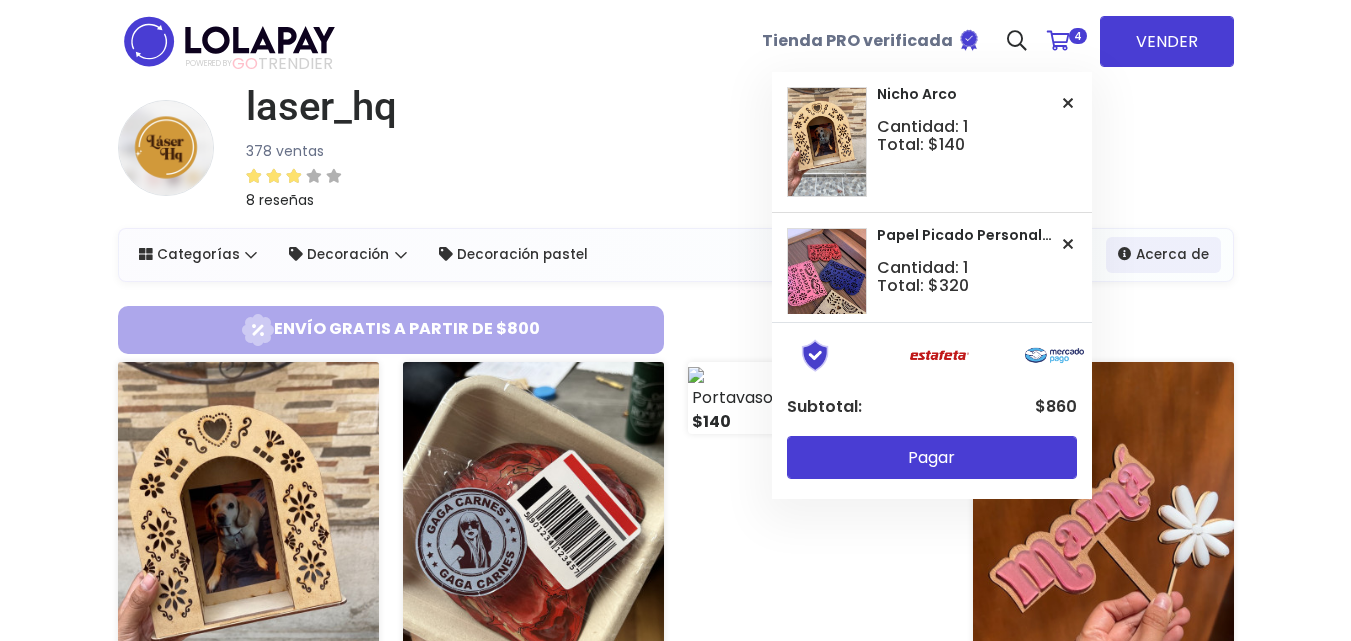 click at bounding box center [1058, 41] 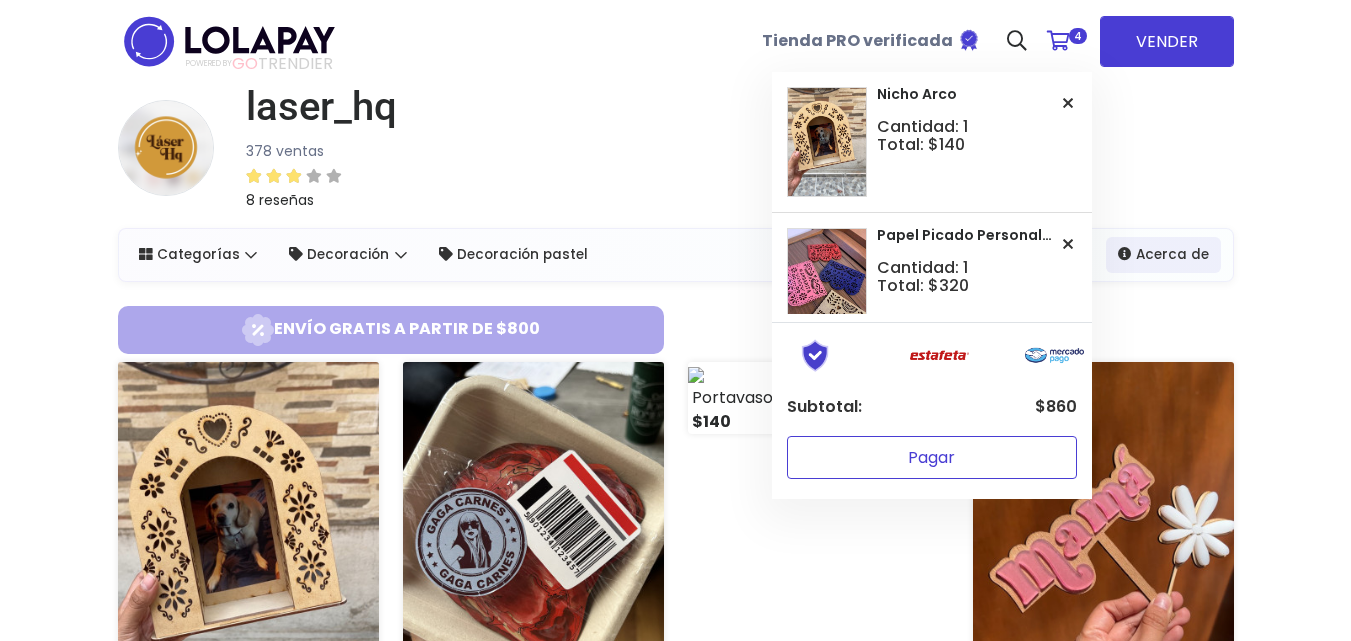 click on "Pagar" at bounding box center [932, 457] 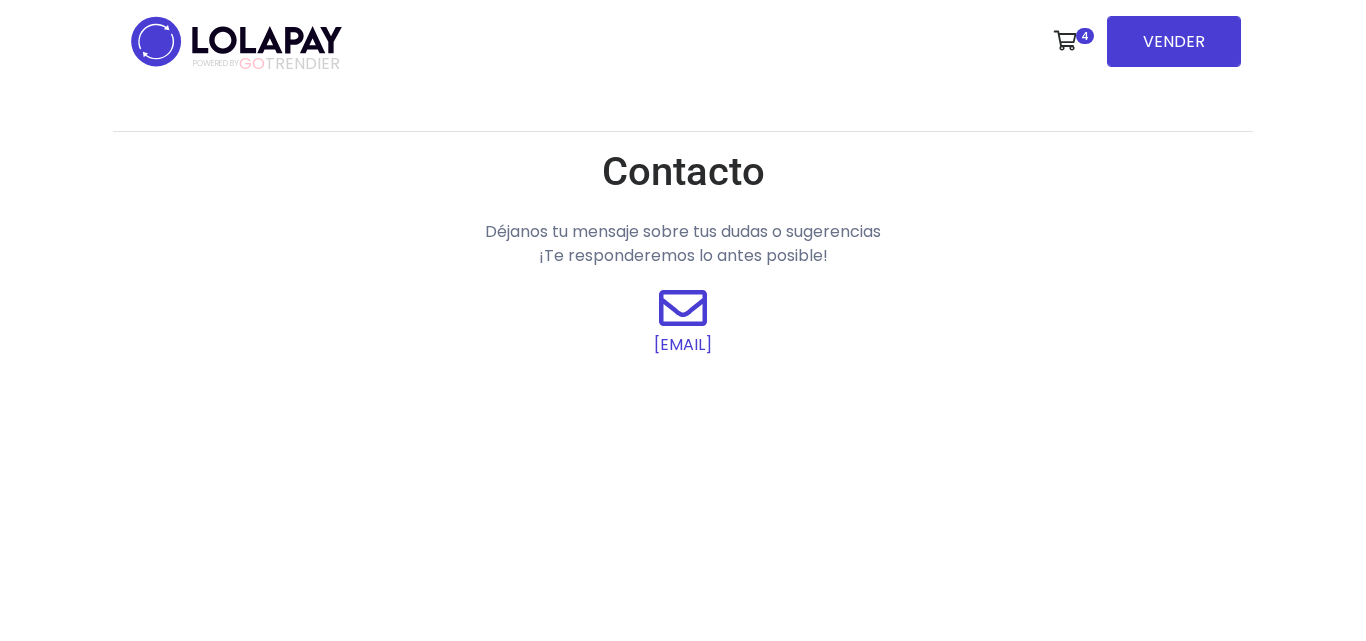 scroll, scrollTop: 0, scrollLeft: 0, axis: both 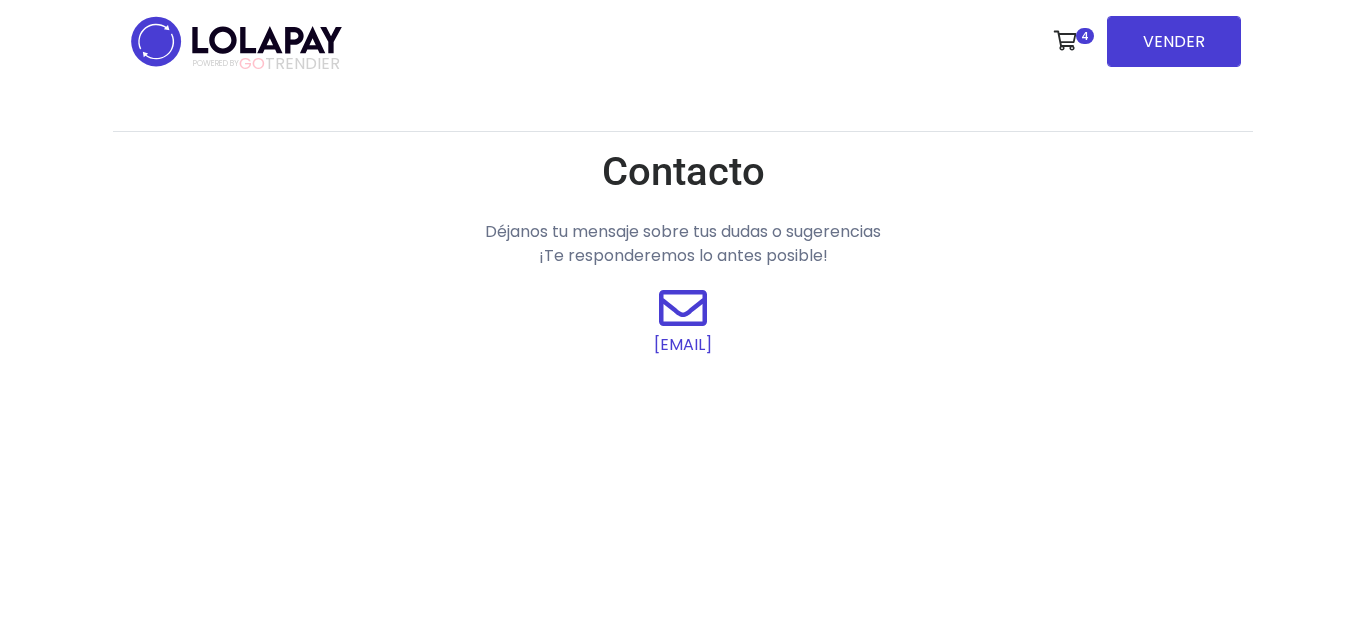 click on "Contacto
Déjanos tu mensaje sobre tus dudas o sugerencias ¡Te responderemos lo antes posible!
[EMAIL]" at bounding box center [683, 362] 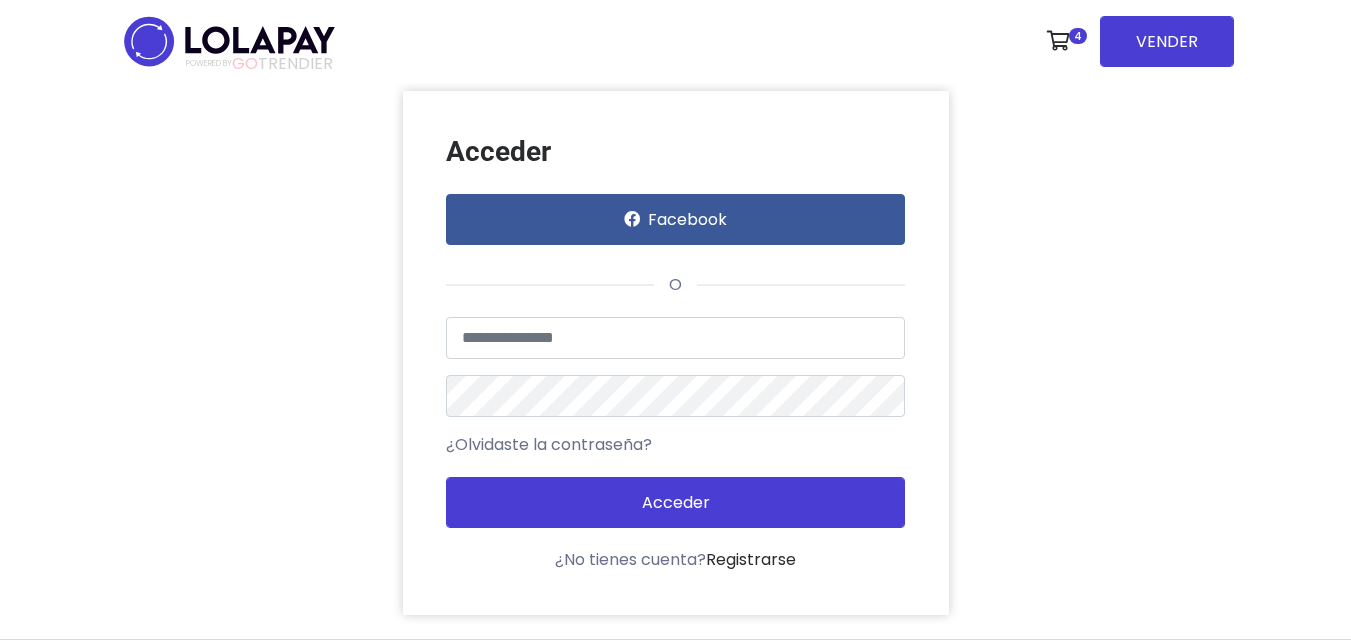 scroll, scrollTop: 0, scrollLeft: 0, axis: both 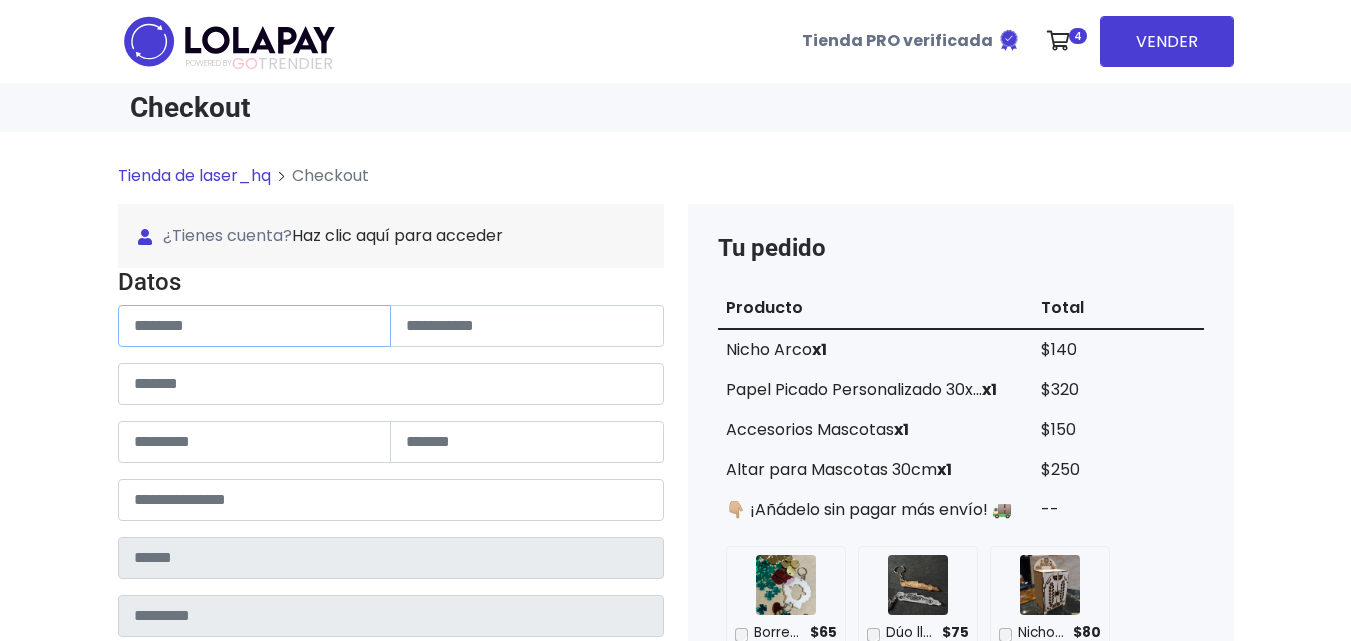 click at bounding box center (255, 326) 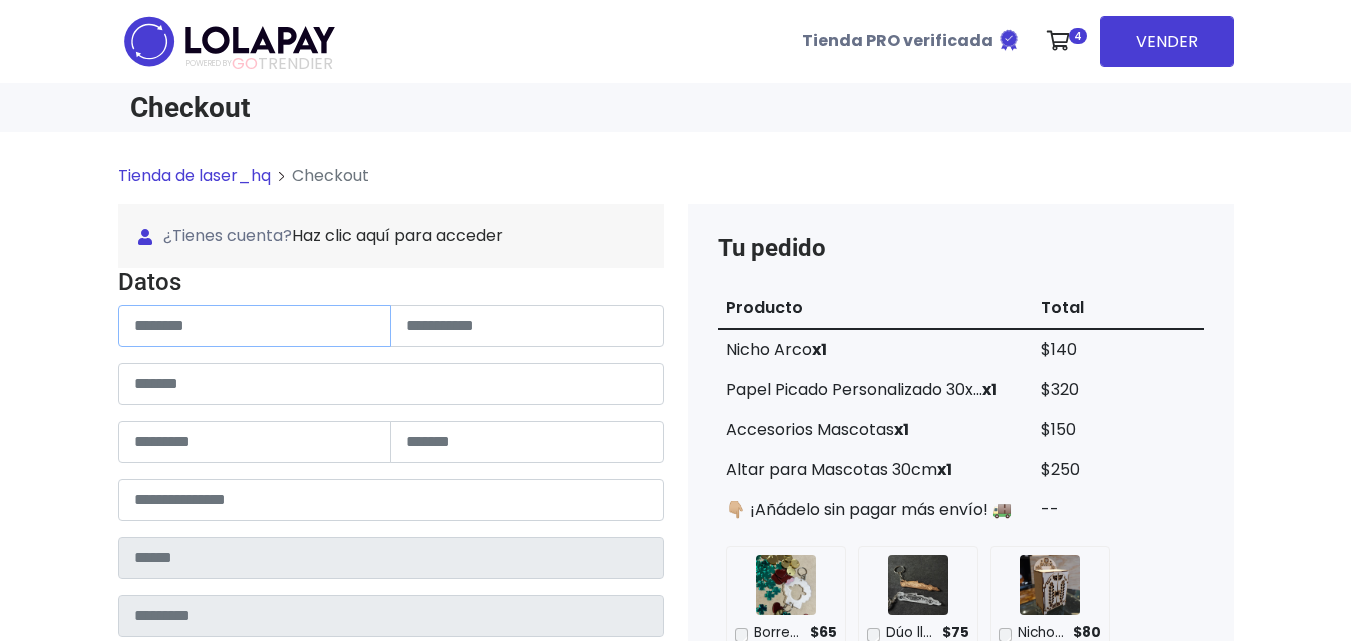 type on "*******" 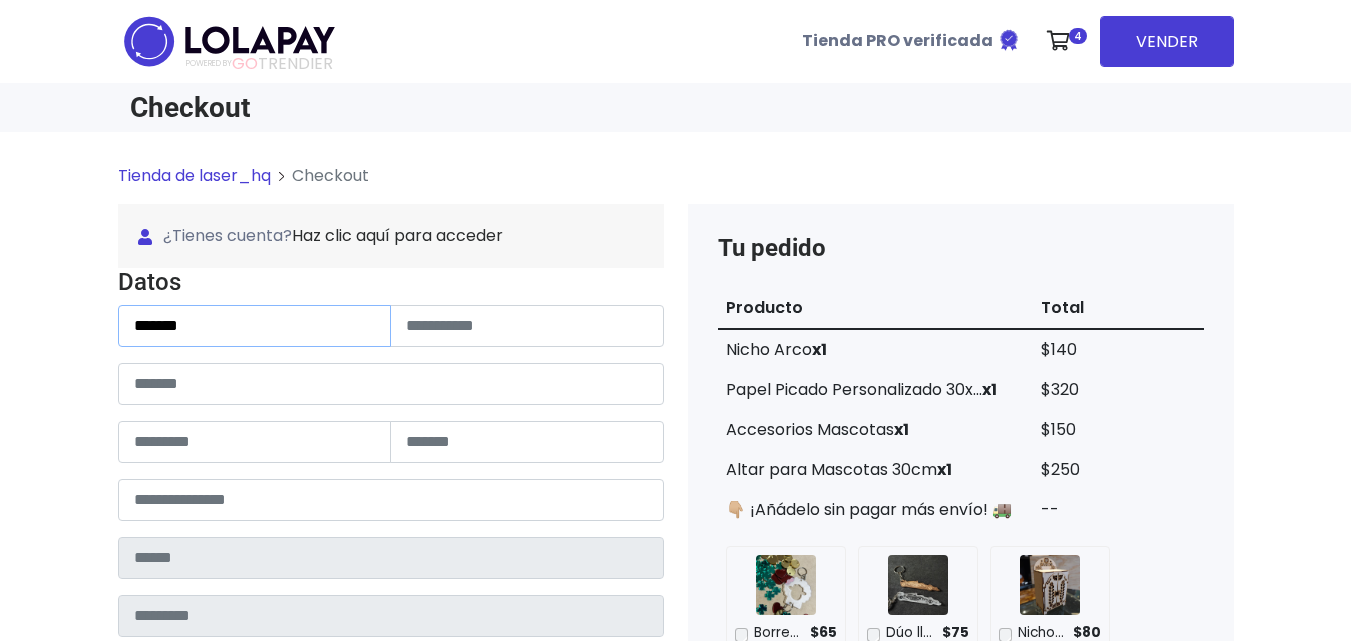 type on "*********" 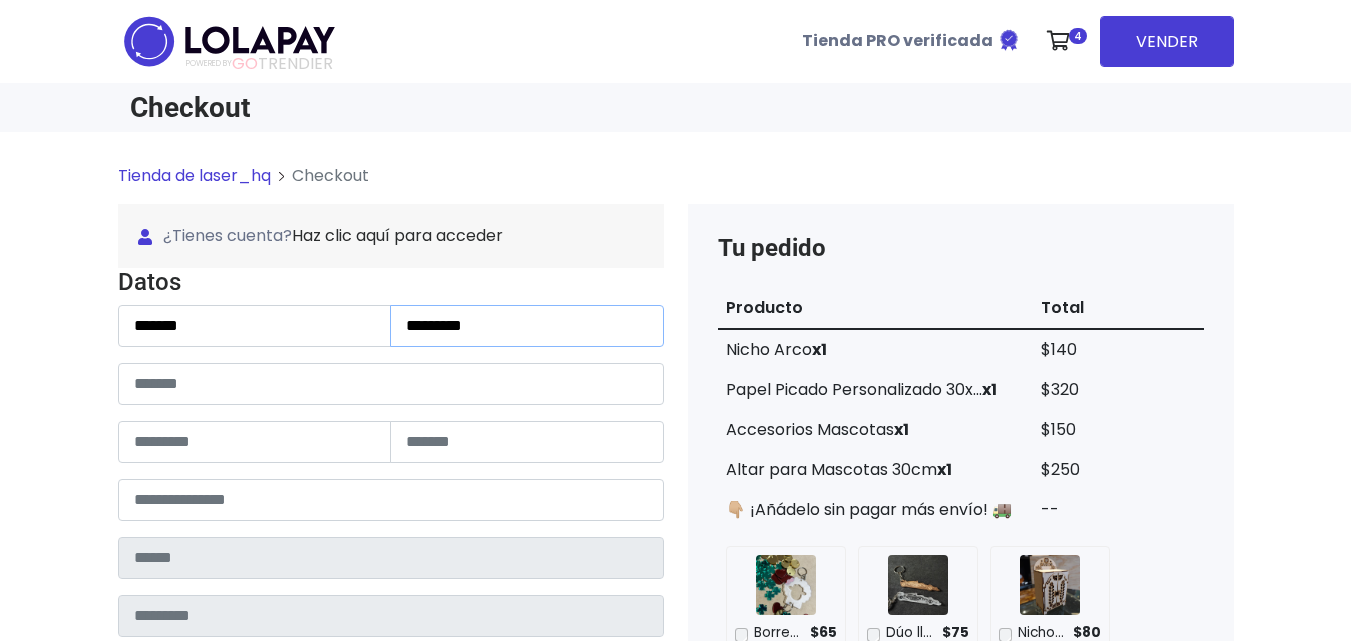 type on "*******" 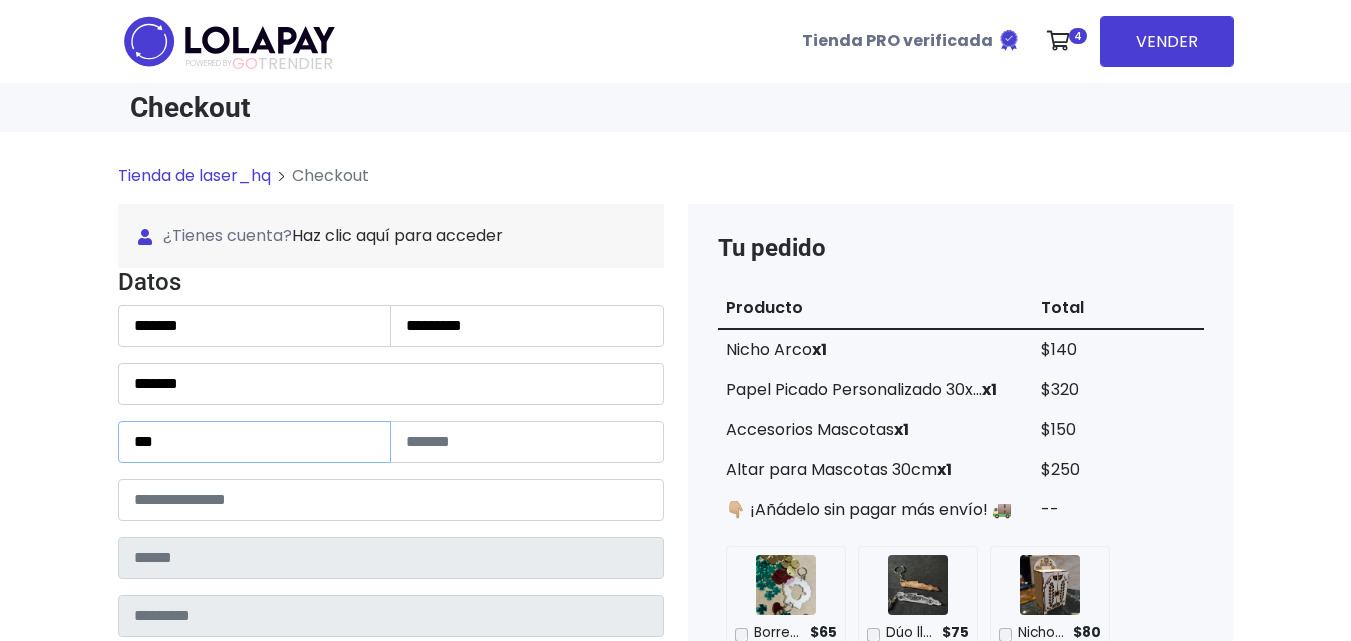 type on "*****" 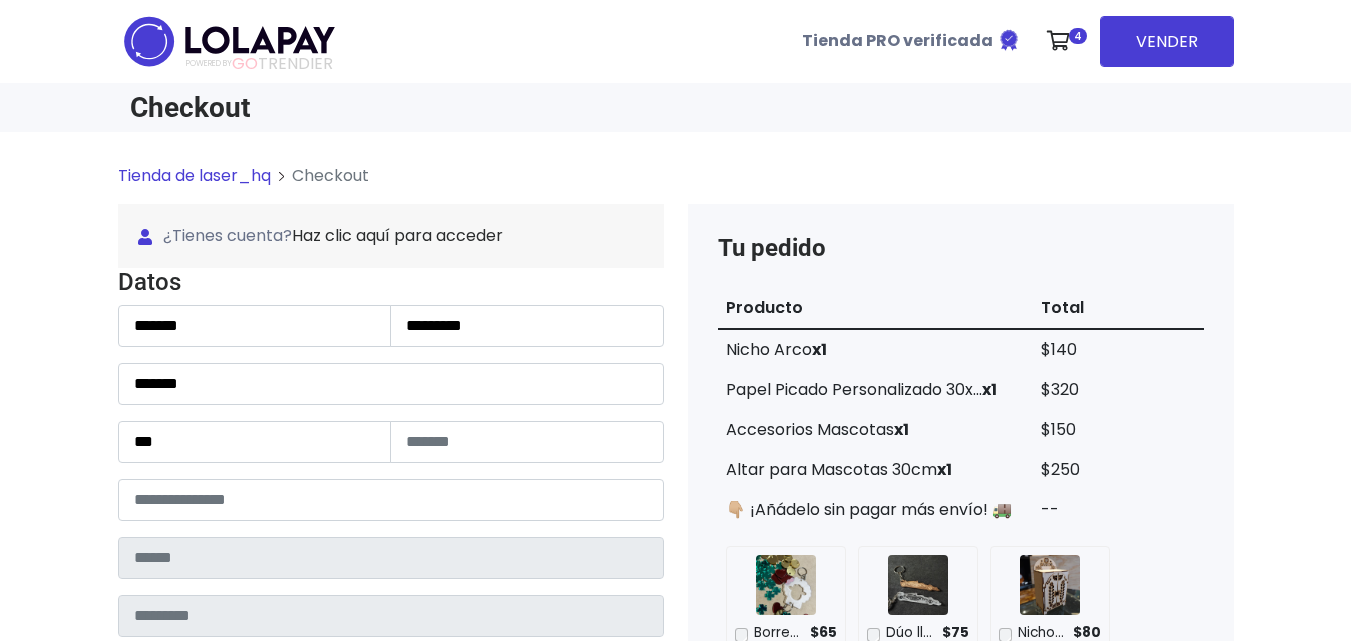 type on "**********" 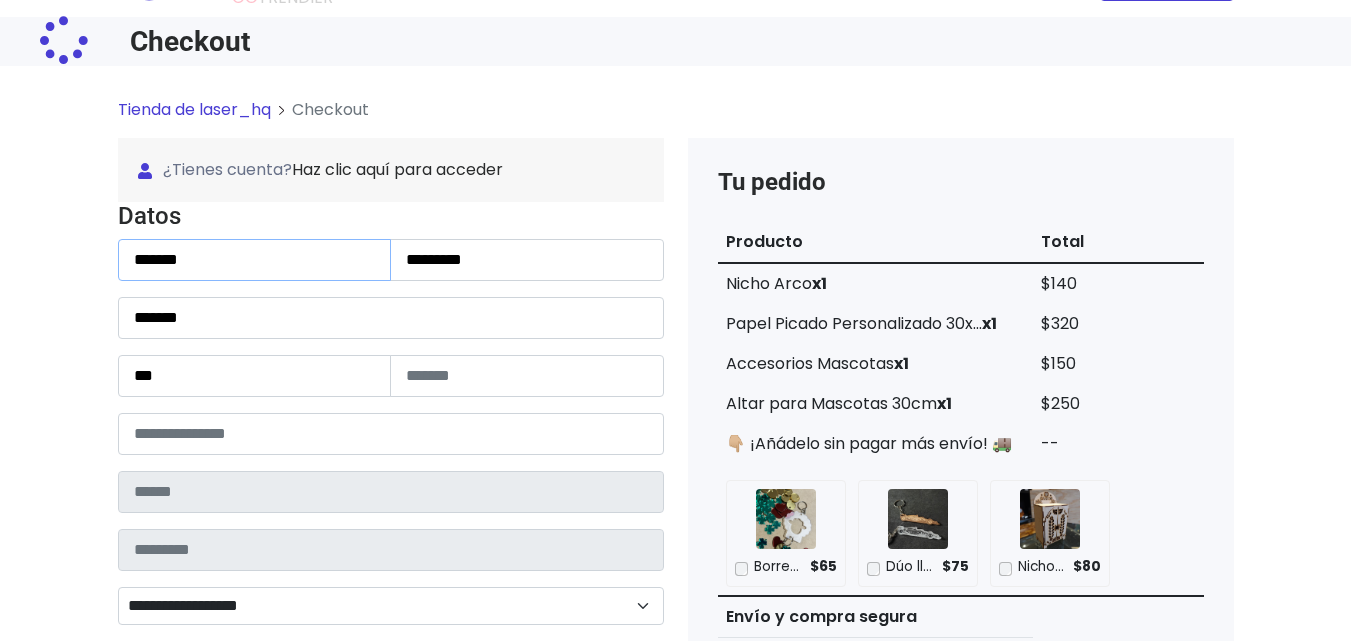 type on "**********" 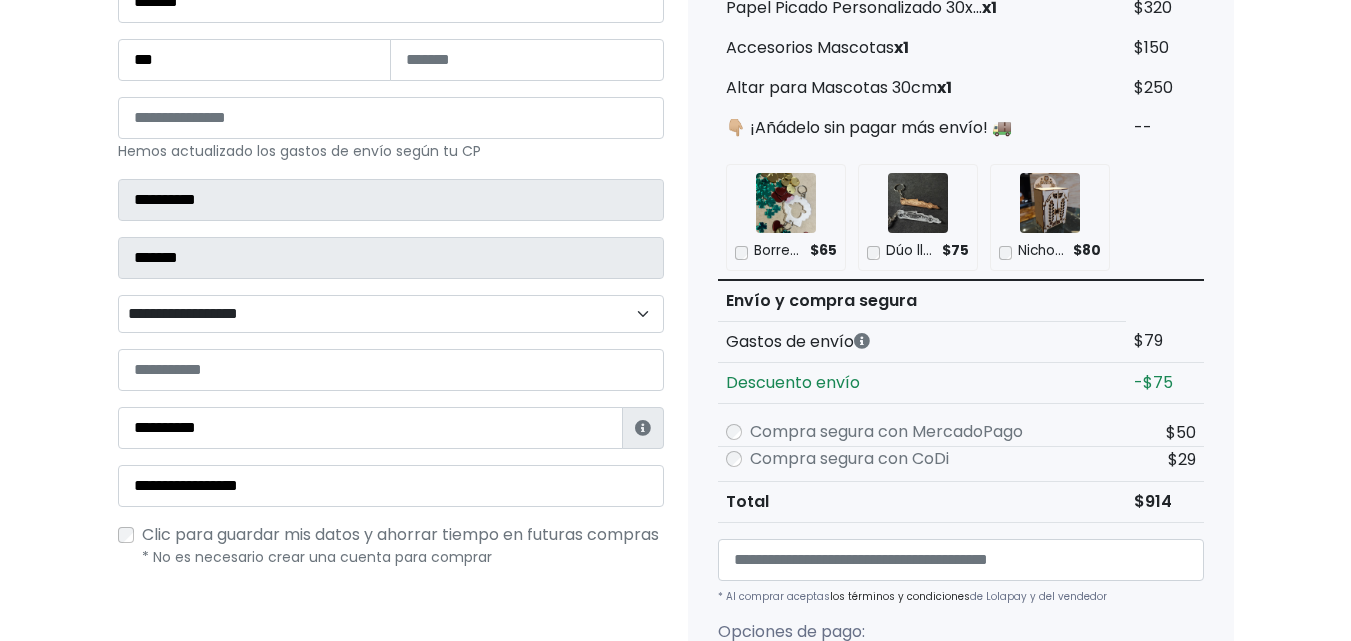 scroll, scrollTop: 400, scrollLeft: 0, axis: vertical 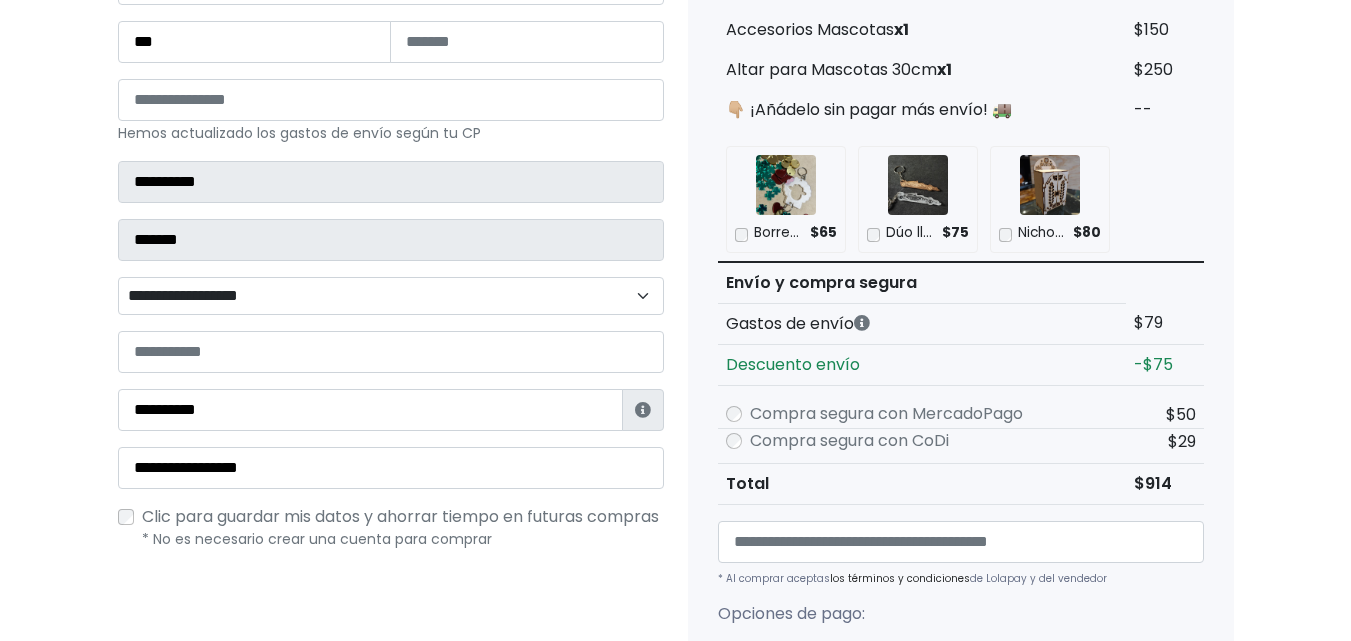 click on "**********" at bounding box center (391, 296) 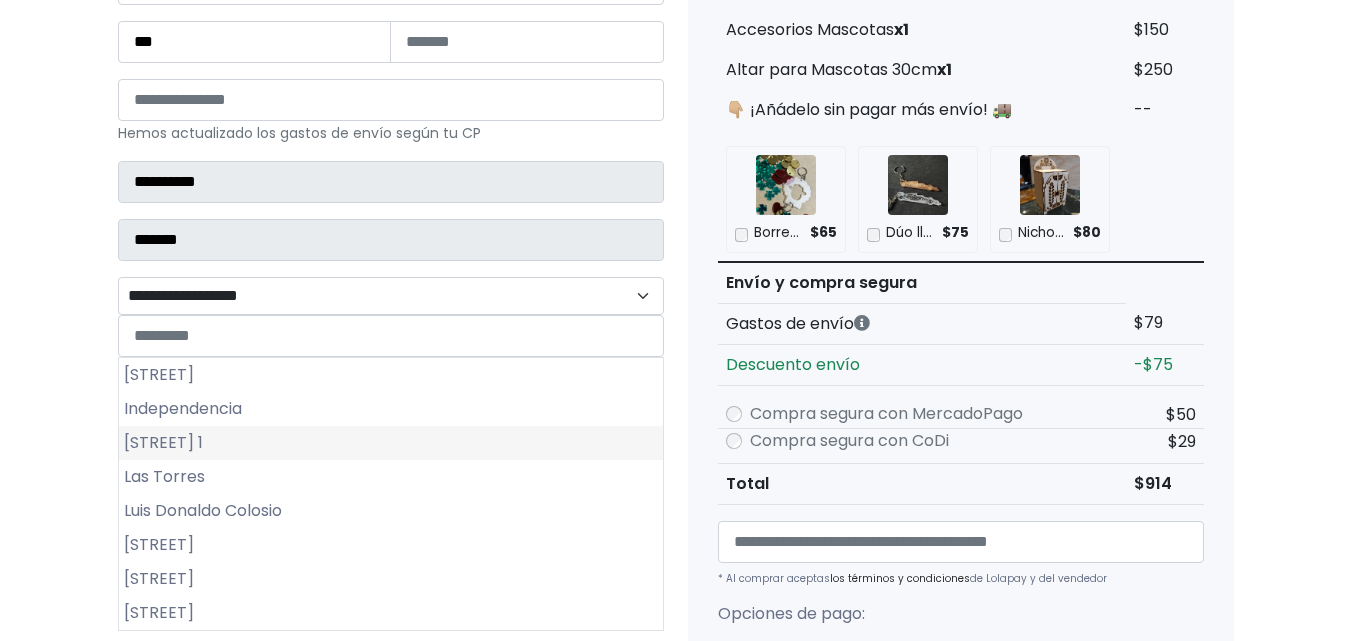 click on "Jardines de Champayán 1" at bounding box center (391, 443) 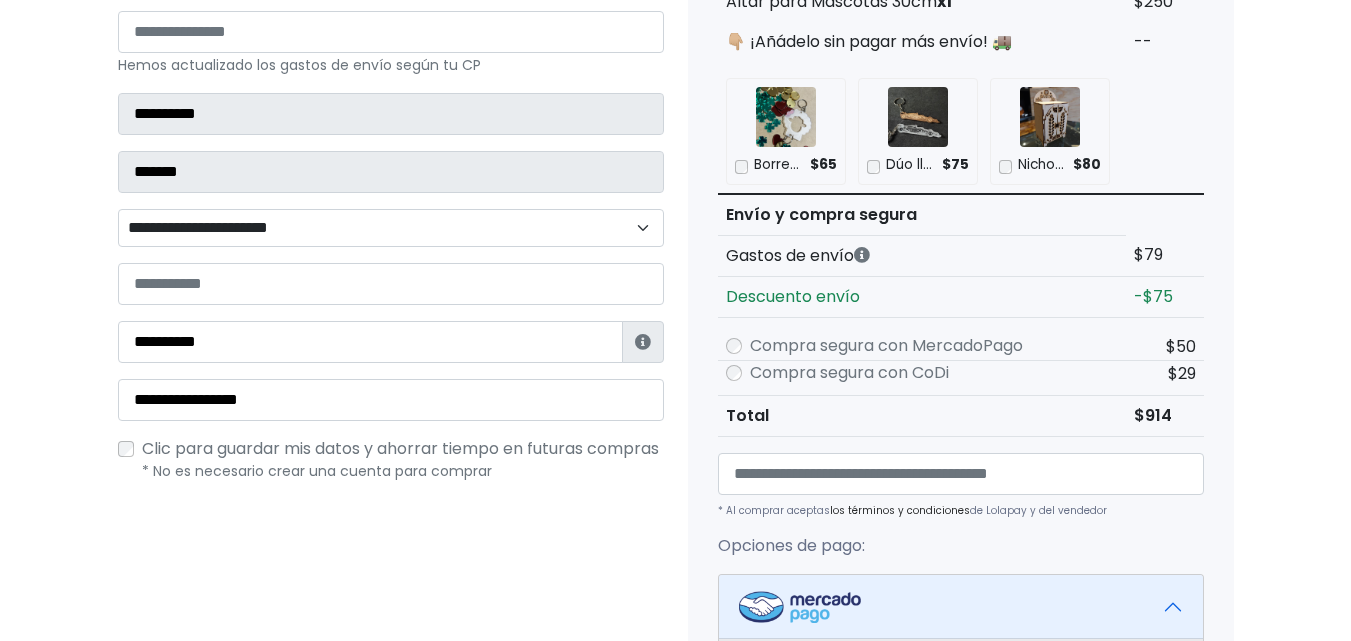 scroll, scrollTop: 500, scrollLeft: 0, axis: vertical 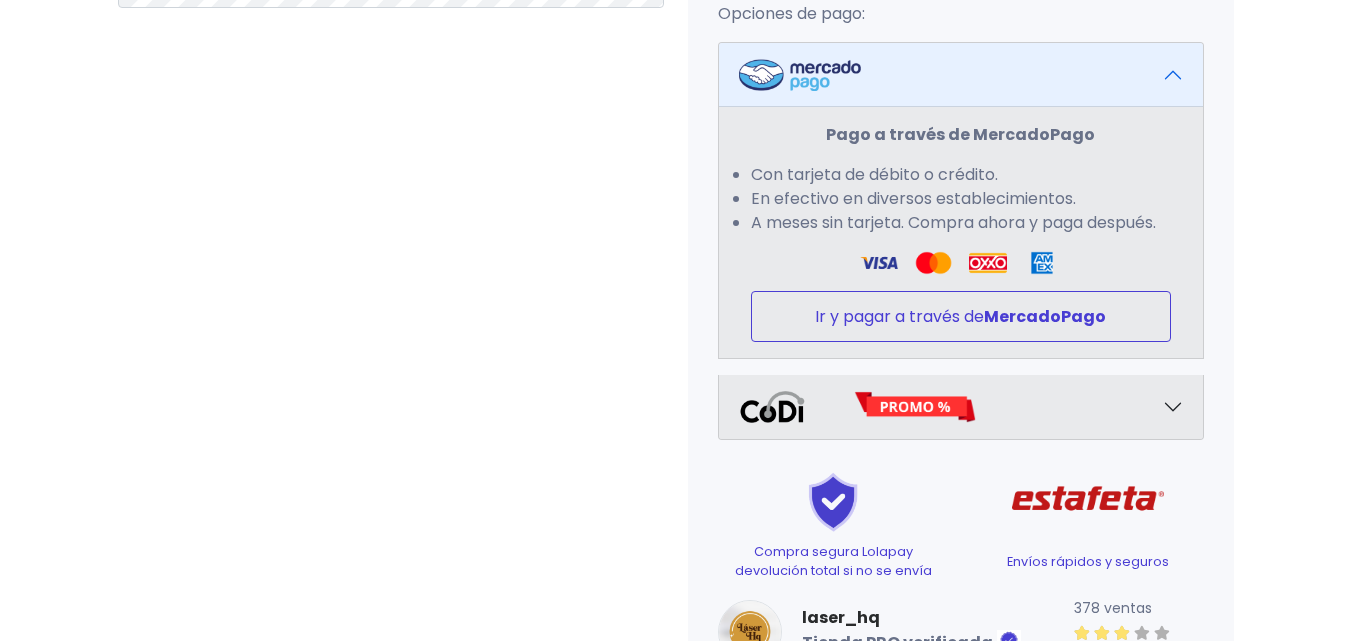click on "Ir y pagar a través de  MercadoPago" at bounding box center (961, 316) 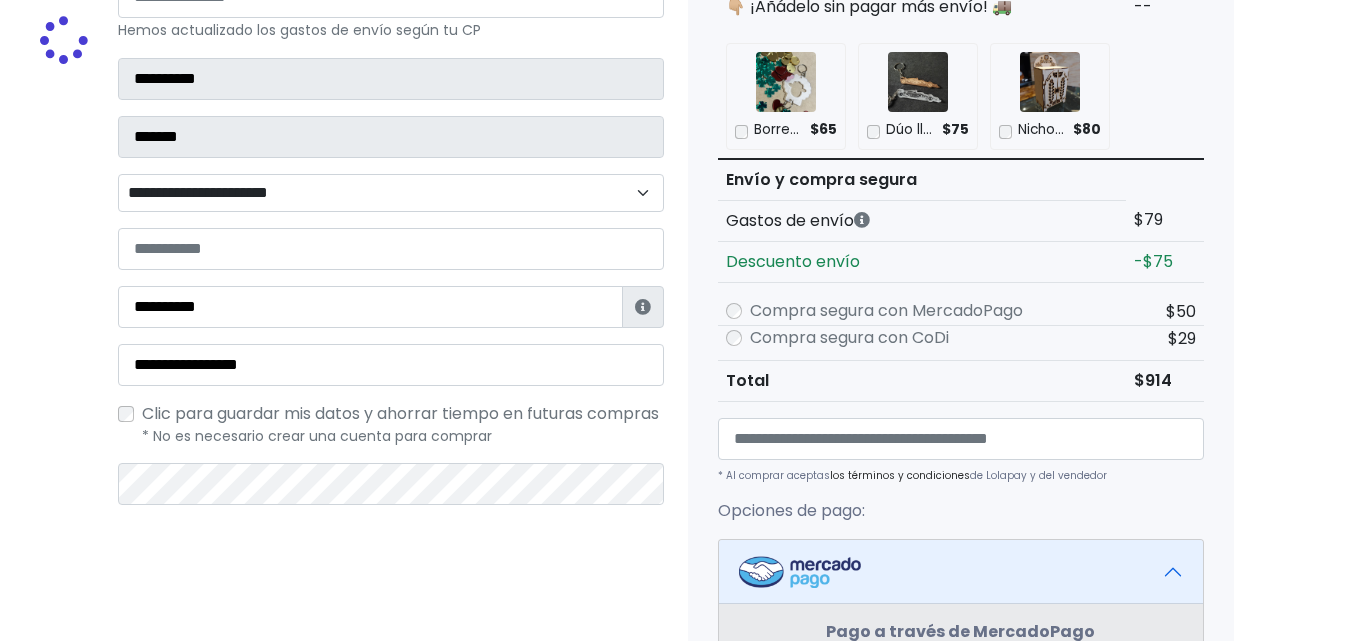 scroll, scrollTop: 500, scrollLeft: 0, axis: vertical 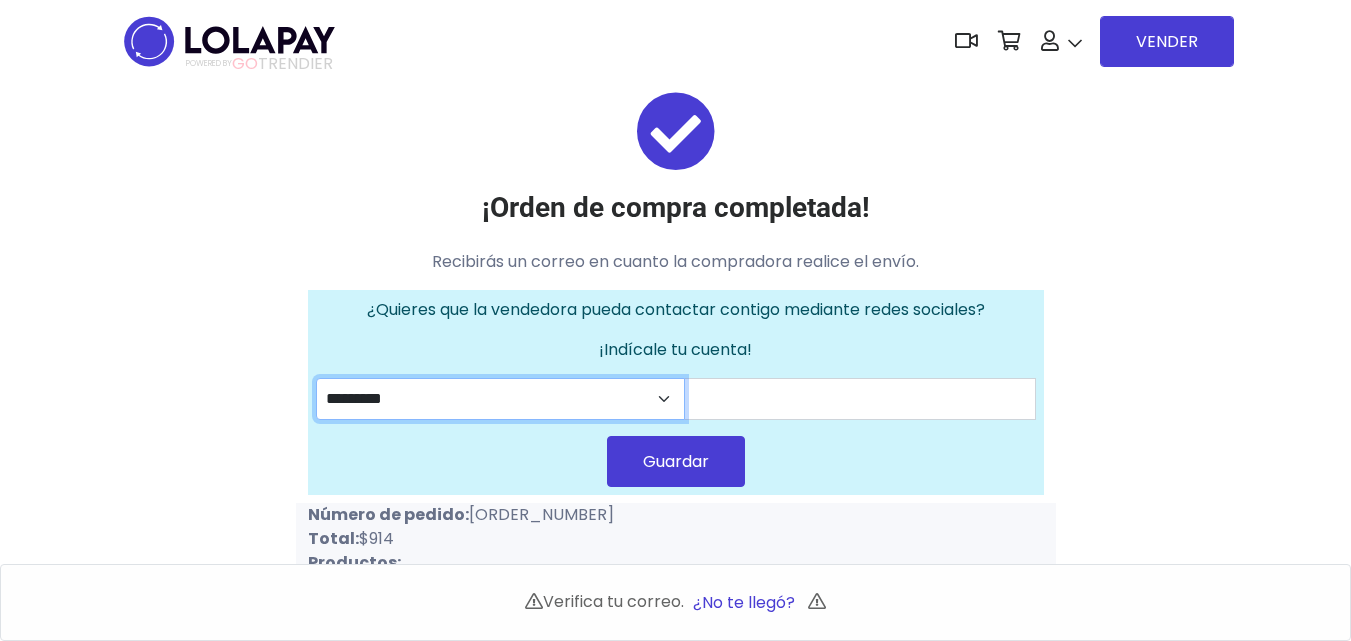 click on "*********
********" at bounding box center (501, 399) 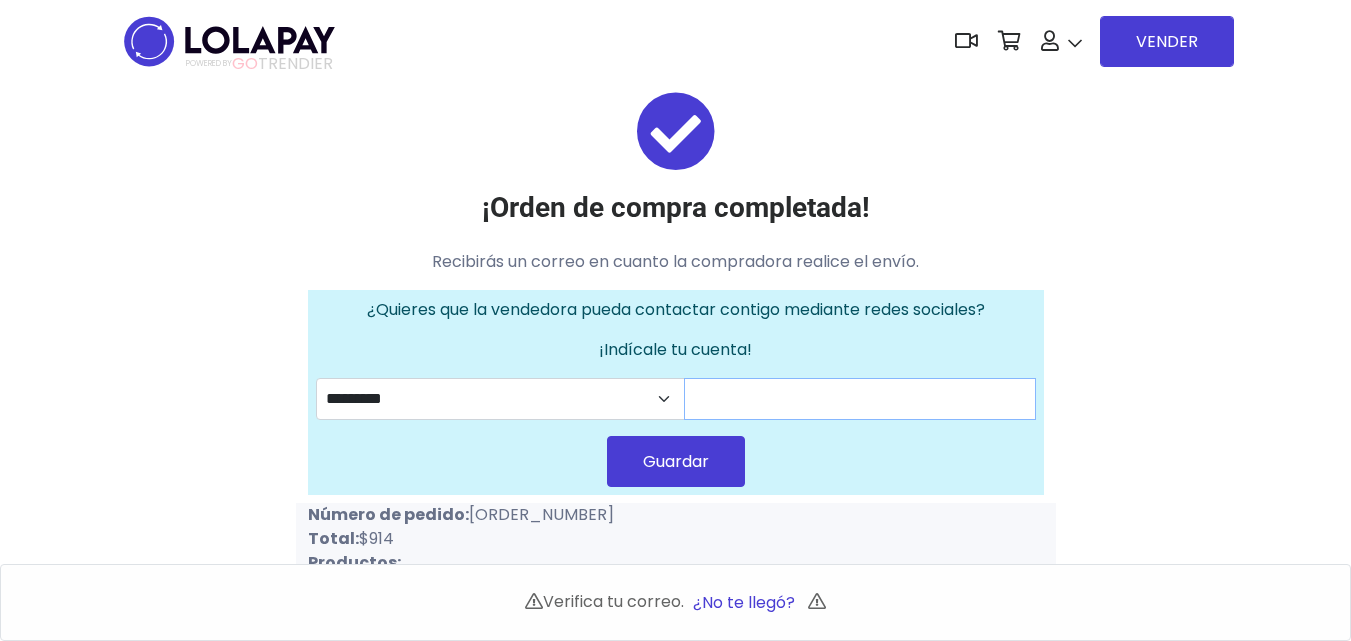 click at bounding box center [860, 399] 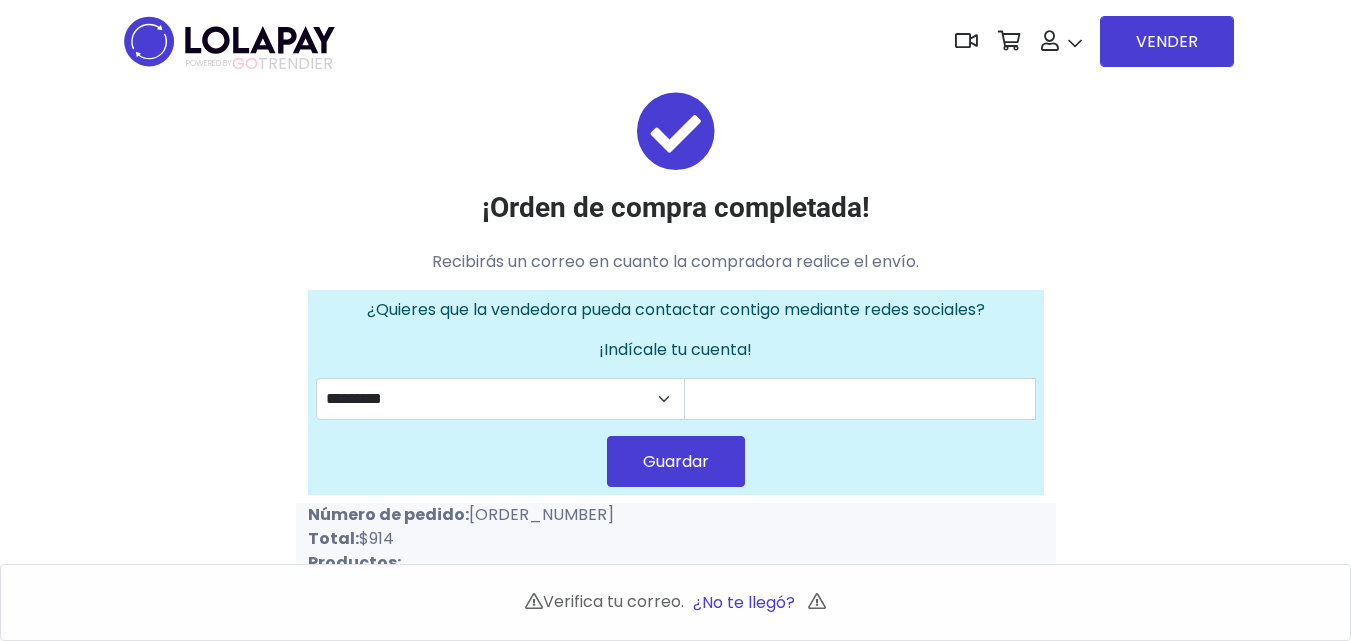 click on "¡Orden de compra completada!
Recibirás un correo en cuanto la compradora realice el envío.
¿Quieres que la vendedora pueda contactar contigo mediante redes sociales?
¡Indícale tu cuenta!
*********
********
Guardar
Número de pedido:  408737
Total:  $914
Productos:
Nicho Arco
Cantidad: 1
Papel Picado Personalizado 30x20
Cantidad: 1" at bounding box center (676, 856) 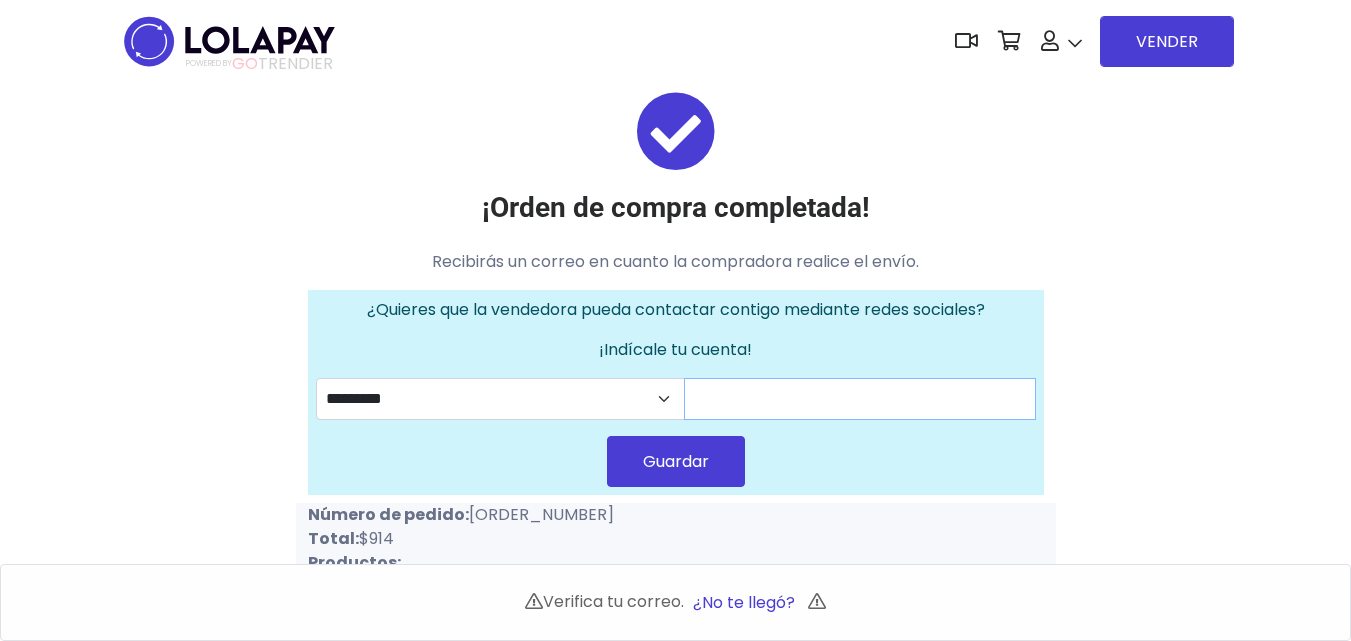 click at bounding box center [860, 399] 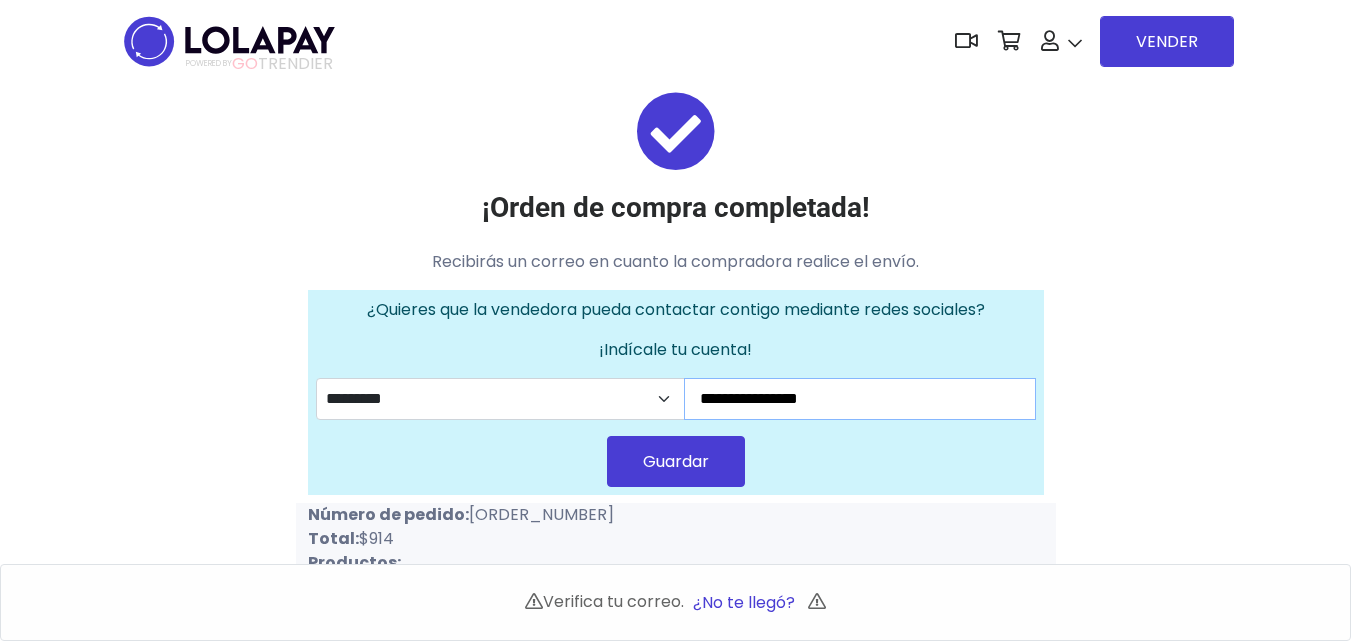 type on "**********" 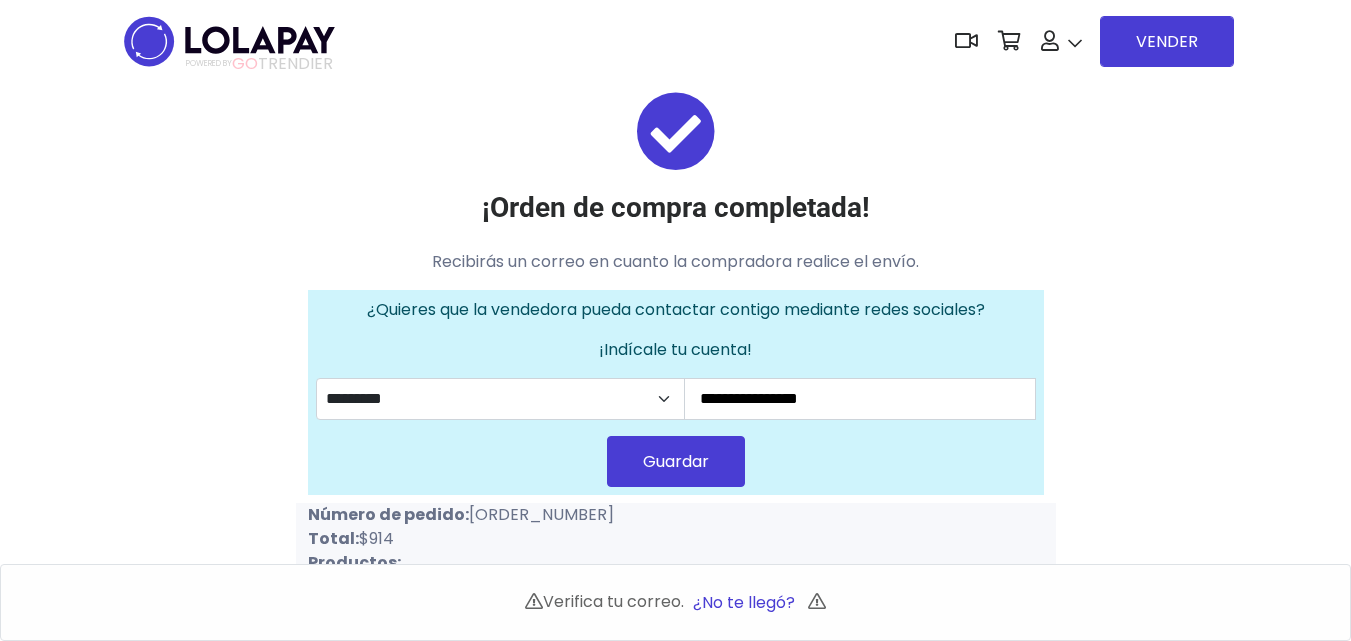 click on "Guardar" at bounding box center (676, 461) 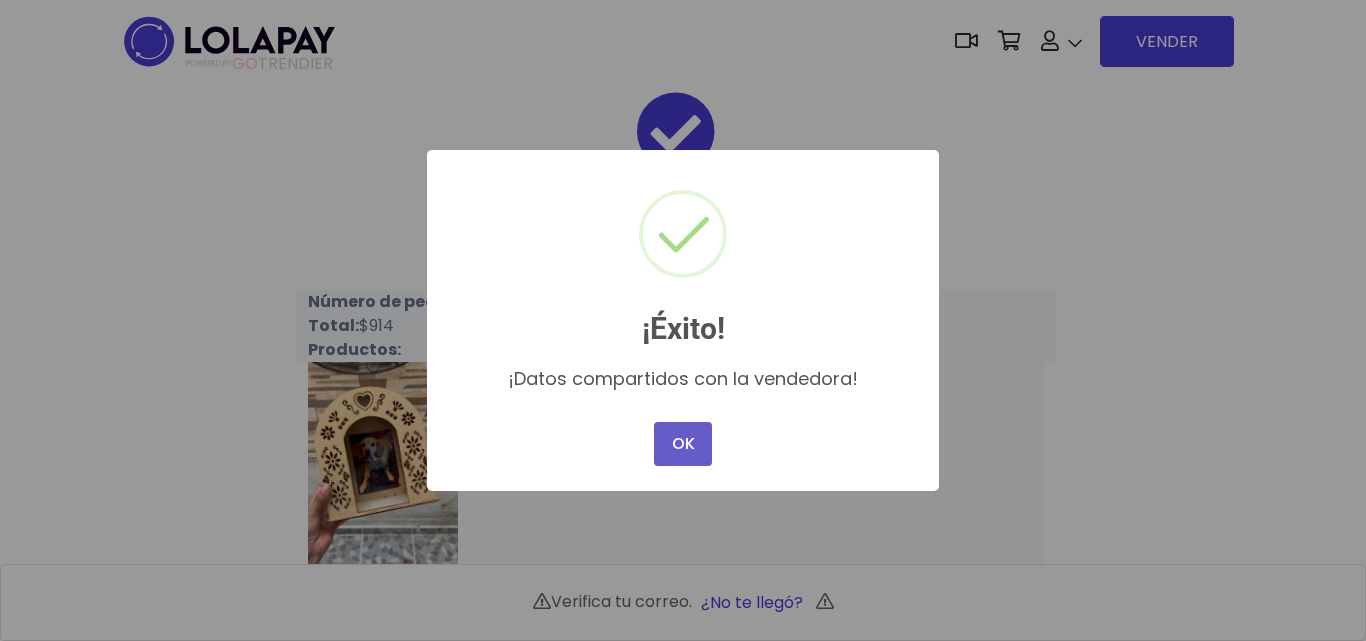 click on "OK" at bounding box center [683, 444] 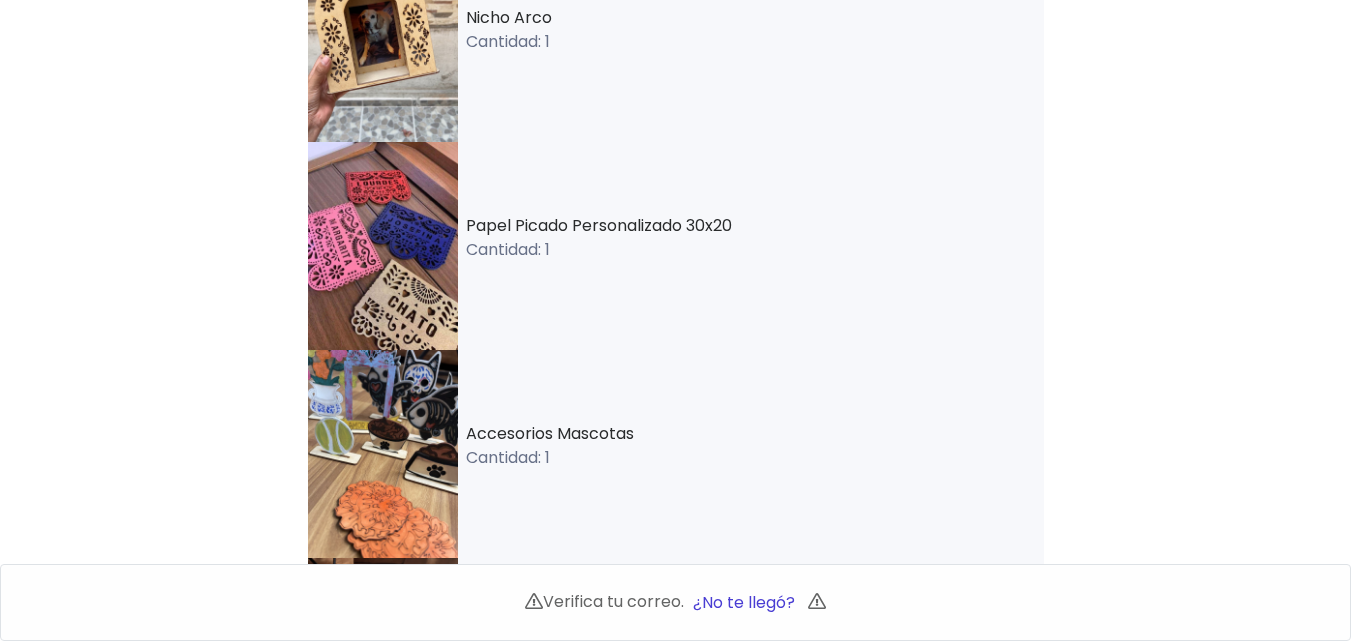 scroll, scrollTop: 0, scrollLeft: 0, axis: both 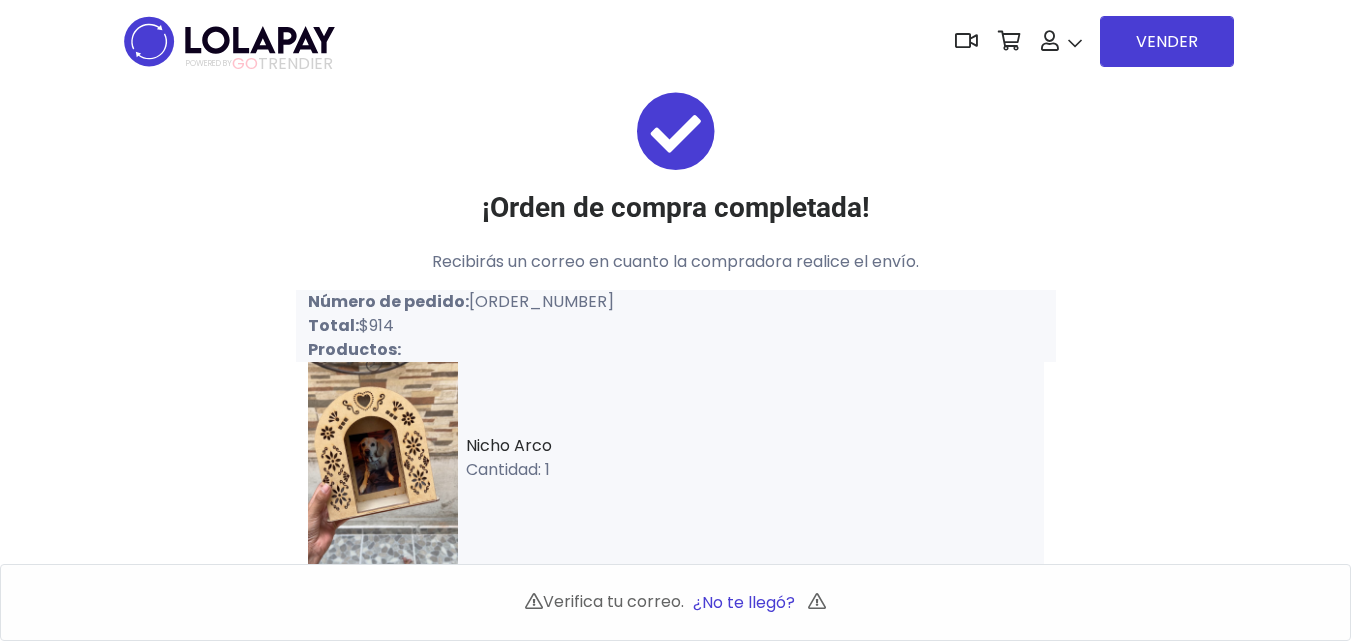 click at bounding box center [229, 41] 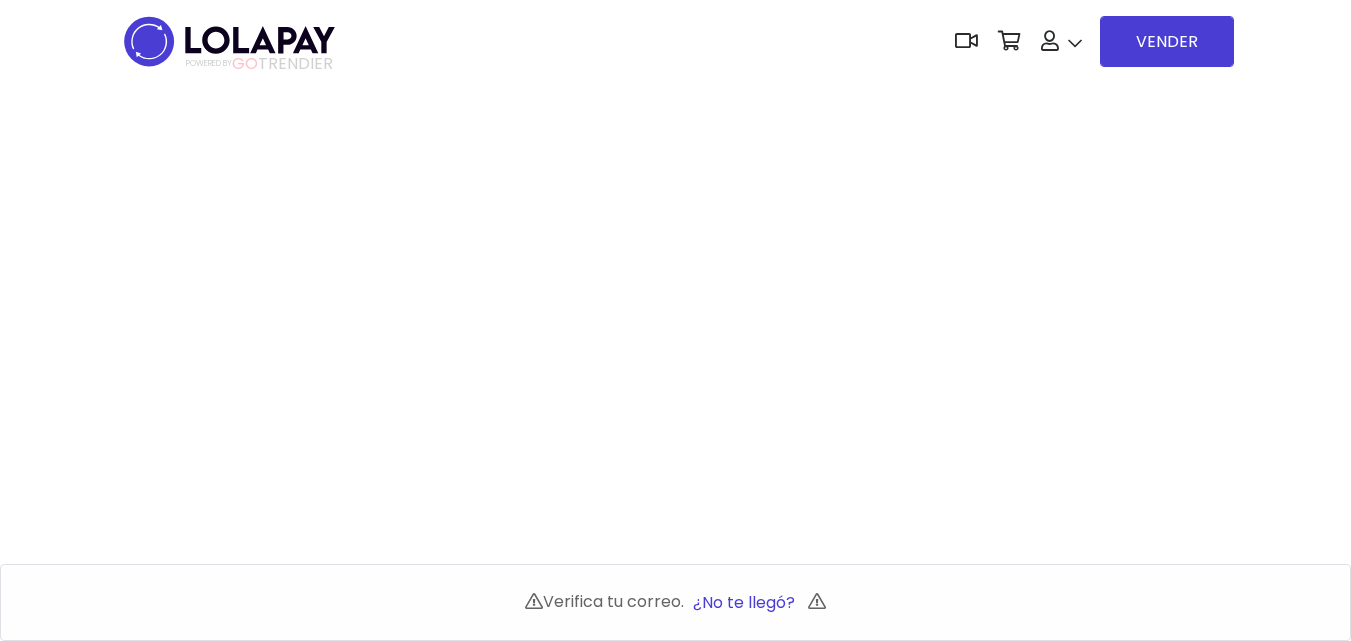 scroll, scrollTop: 0, scrollLeft: 0, axis: both 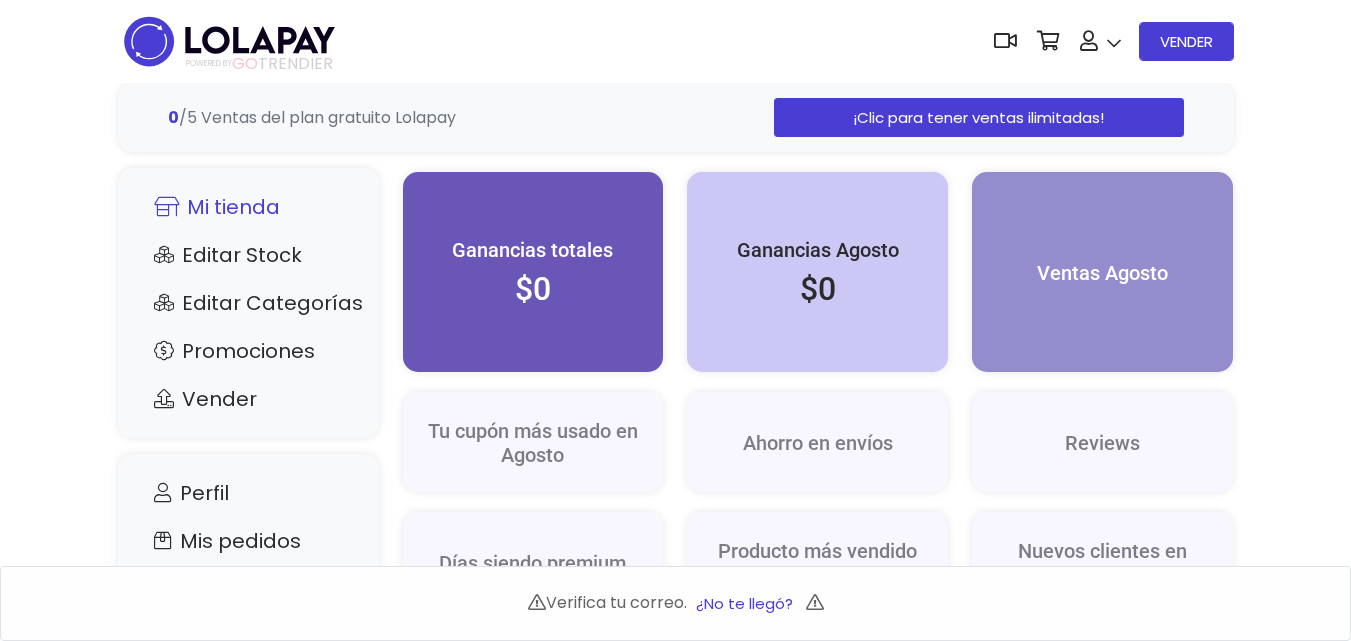 click on "Mi tienda" at bounding box center [248, 207] 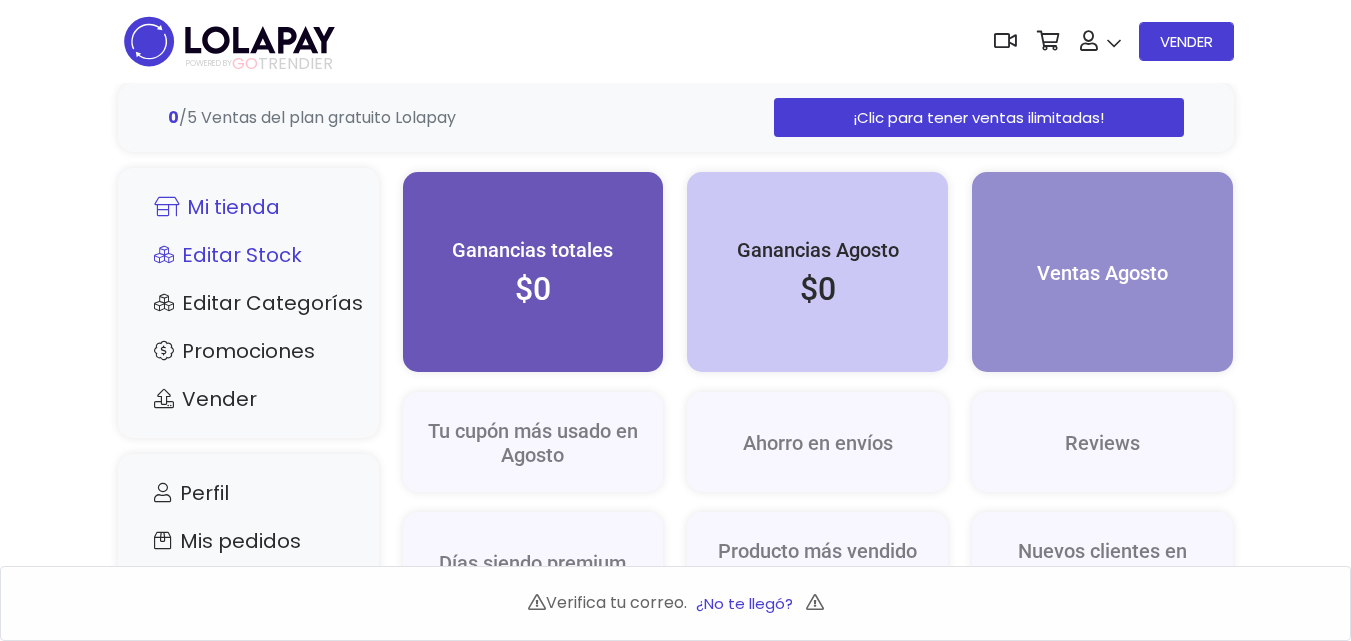 scroll, scrollTop: 42, scrollLeft: 0, axis: vertical 